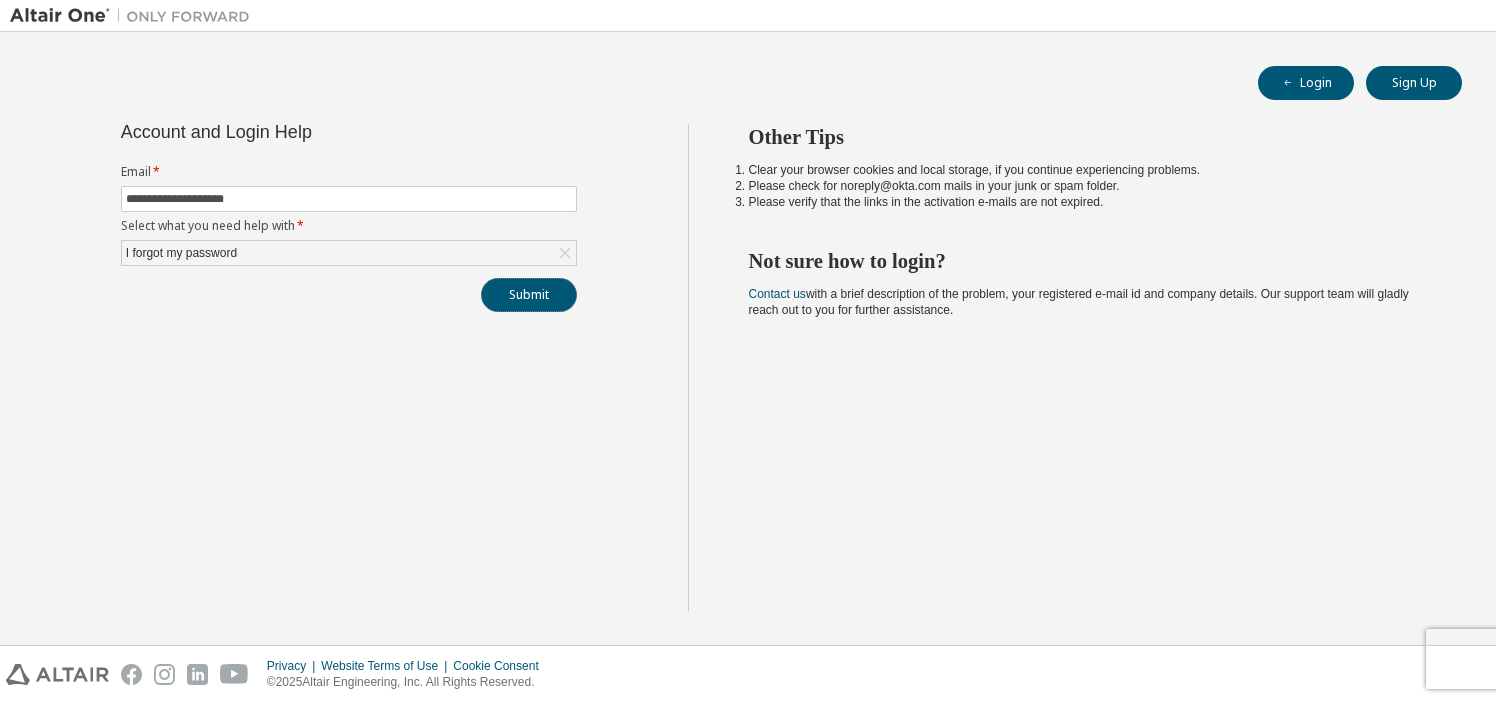 scroll, scrollTop: 0, scrollLeft: 0, axis: both 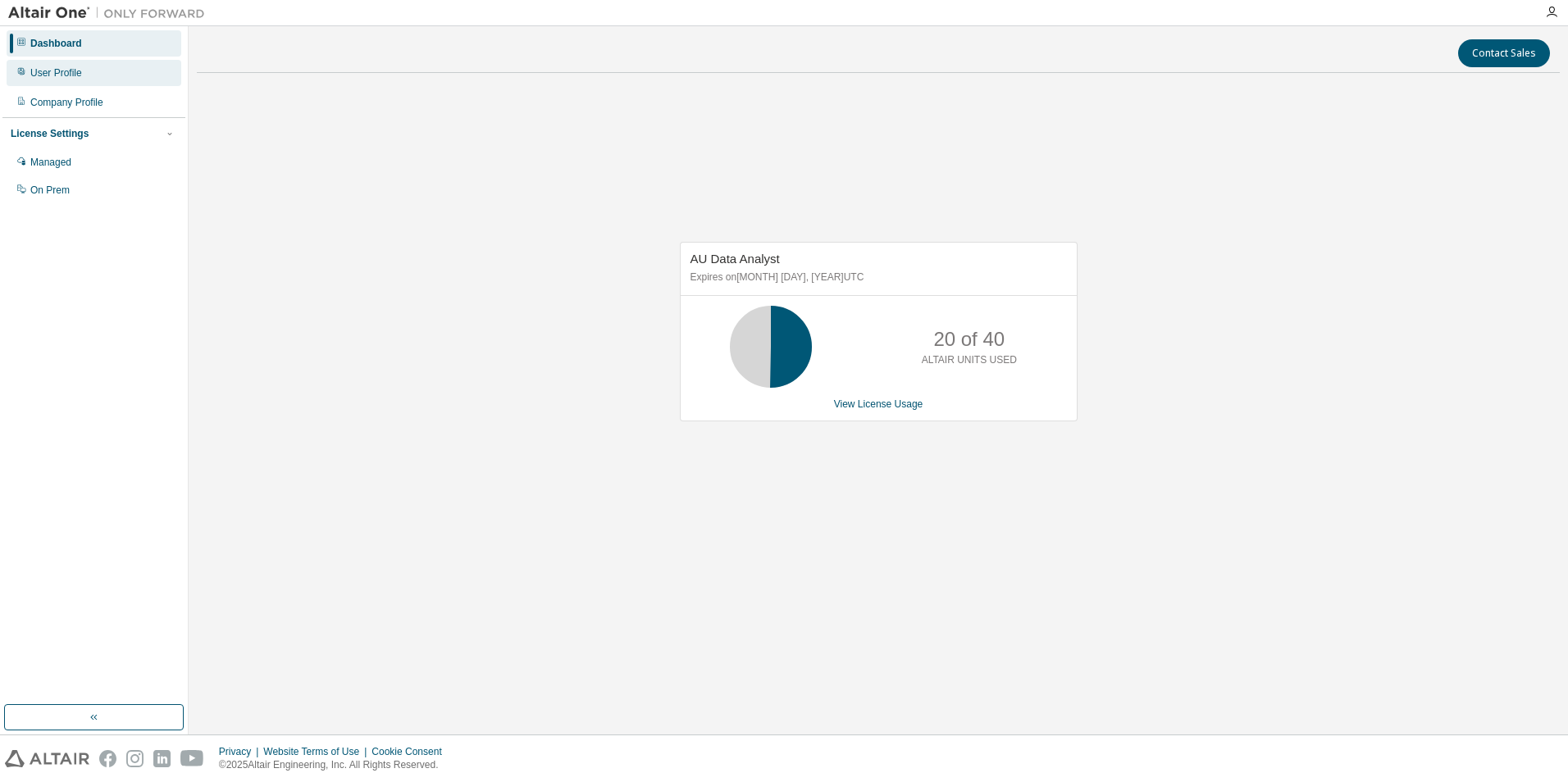 click on "User Profile" at bounding box center [56, 73] 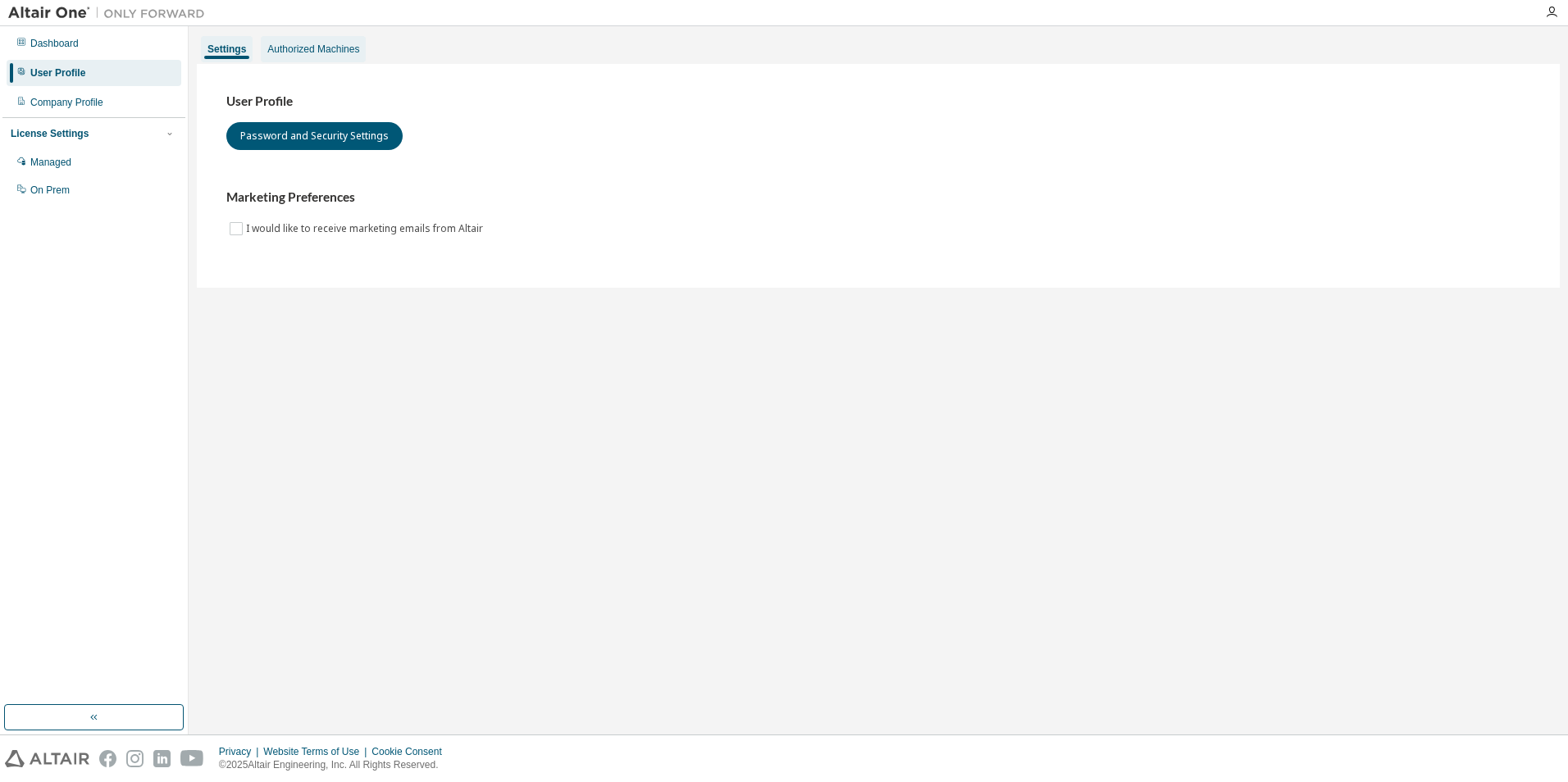 click on "Authorized Machines" at bounding box center [313, 49] 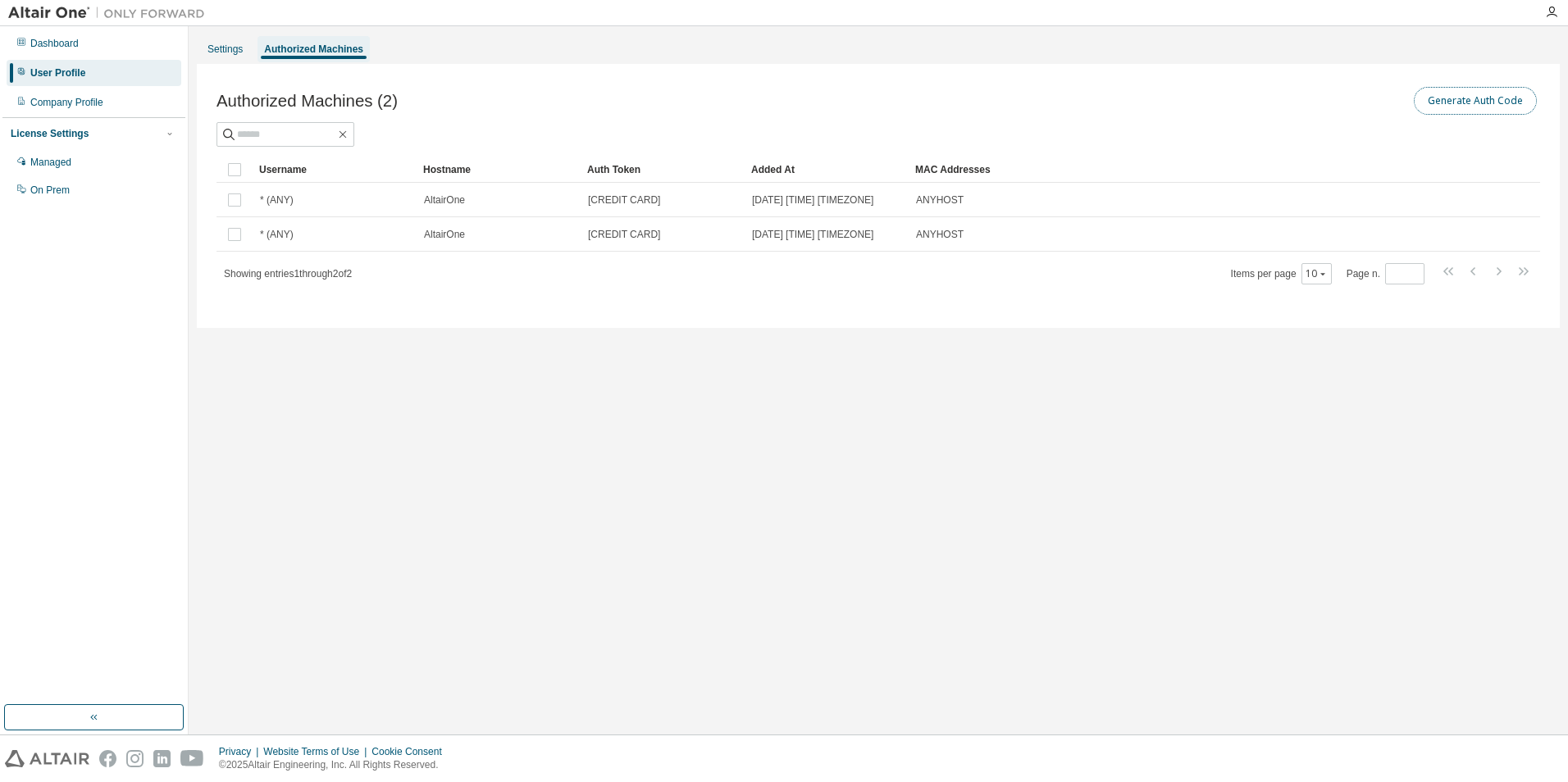 click on "Generate Auth Code" at bounding box center [1475, 101] 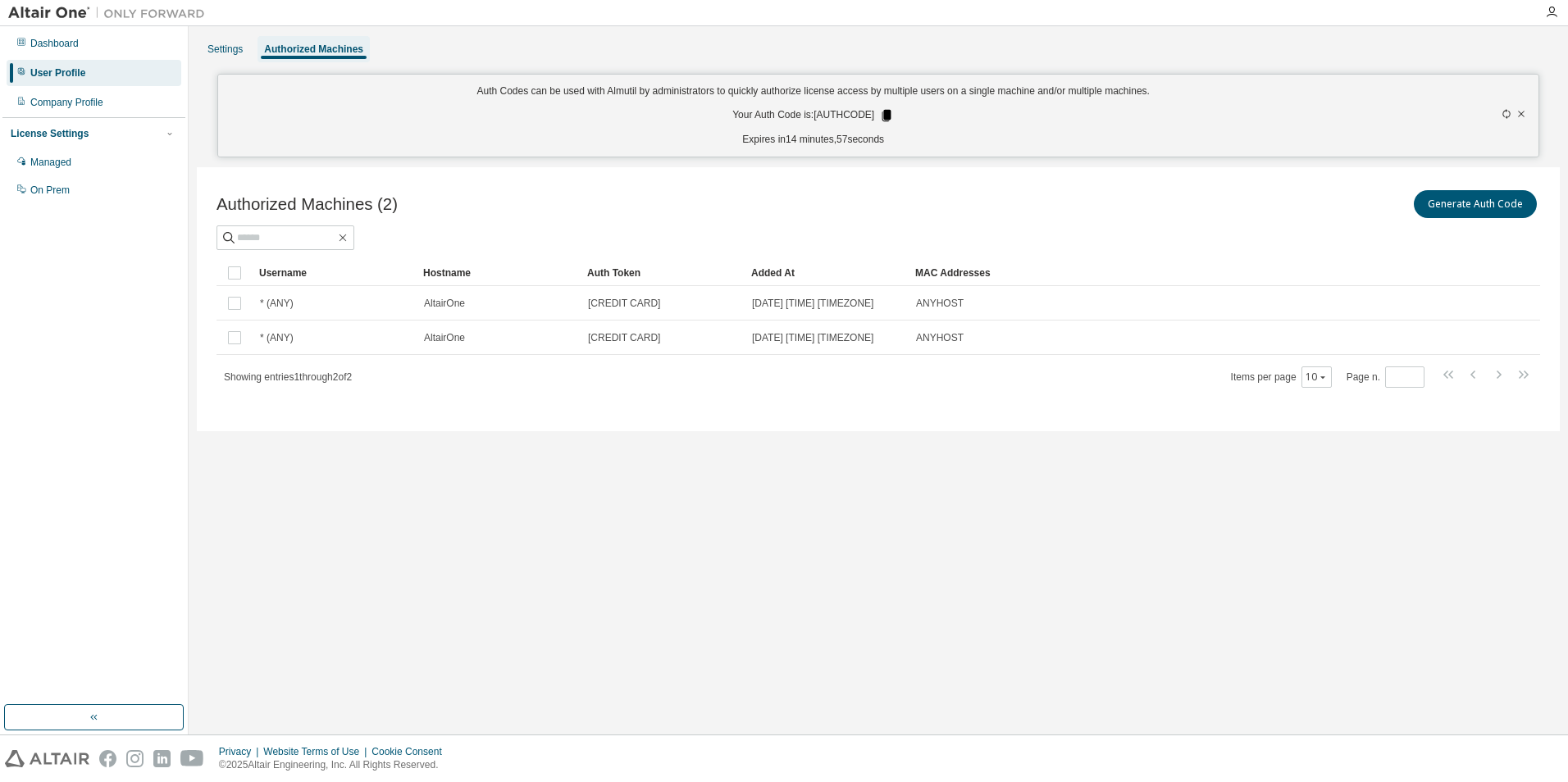click 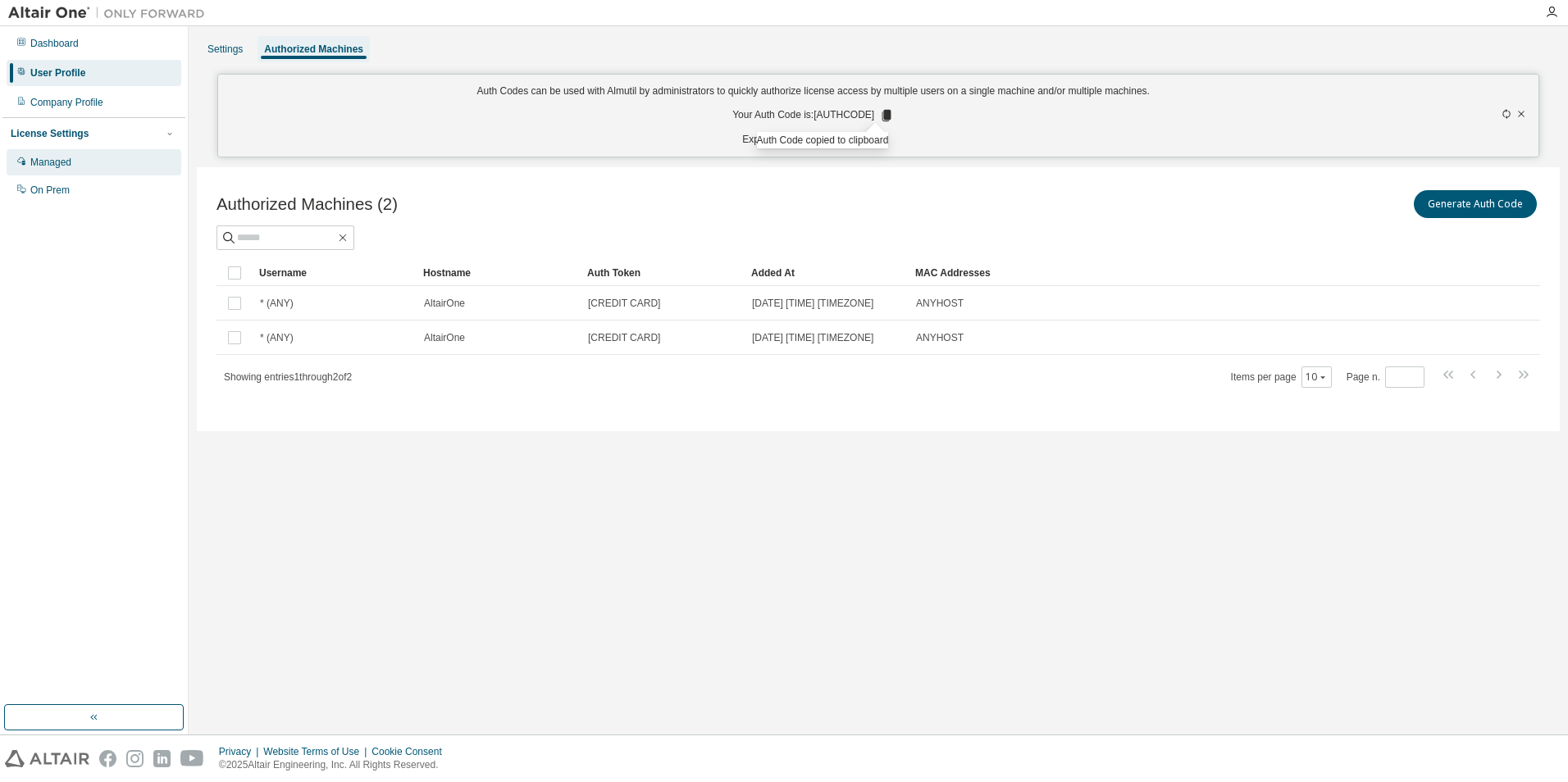 click on "Managed" at bounding box center [93, 162] 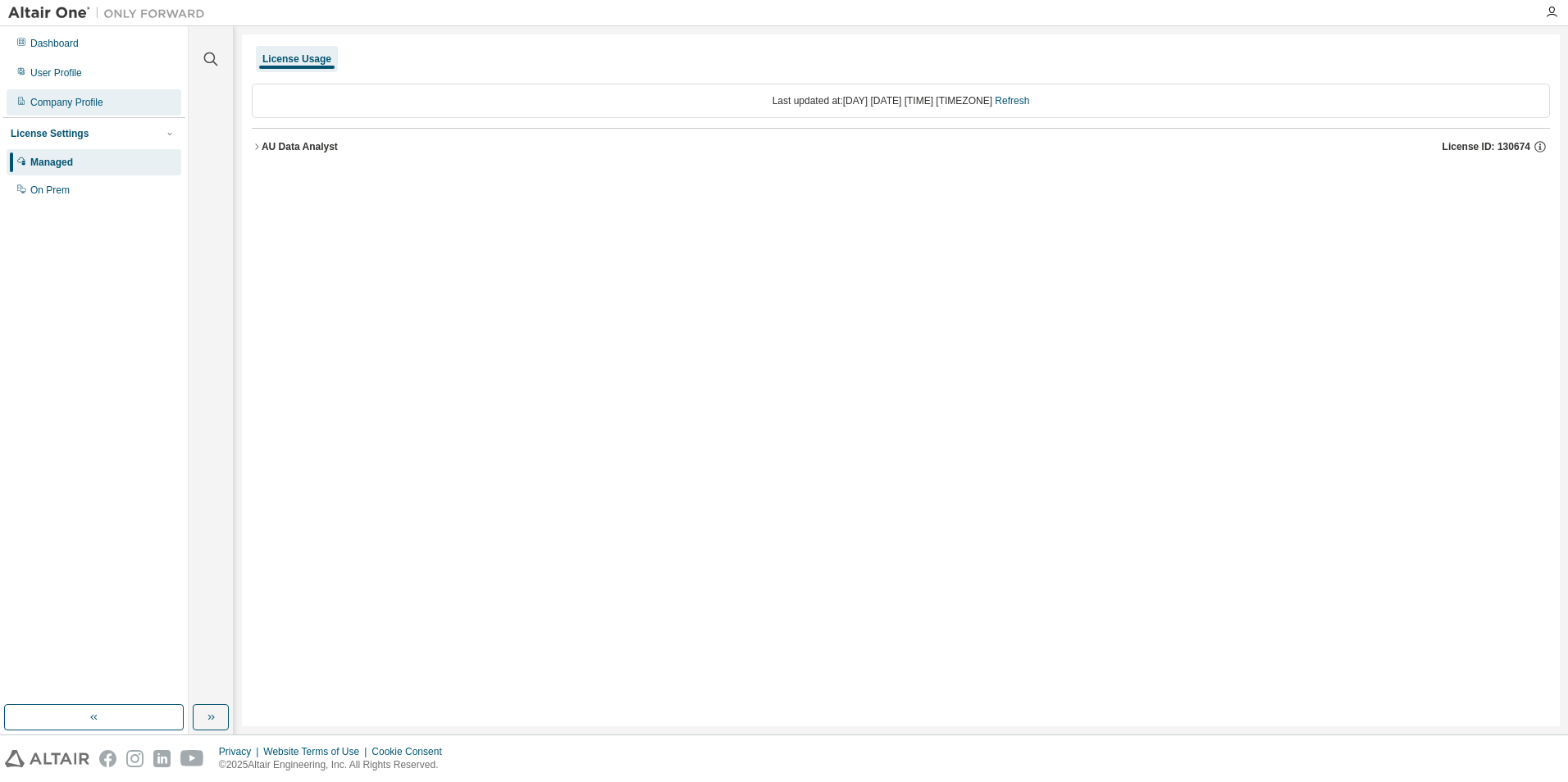 click on "Company Profile" at bounding box center (93, 102) 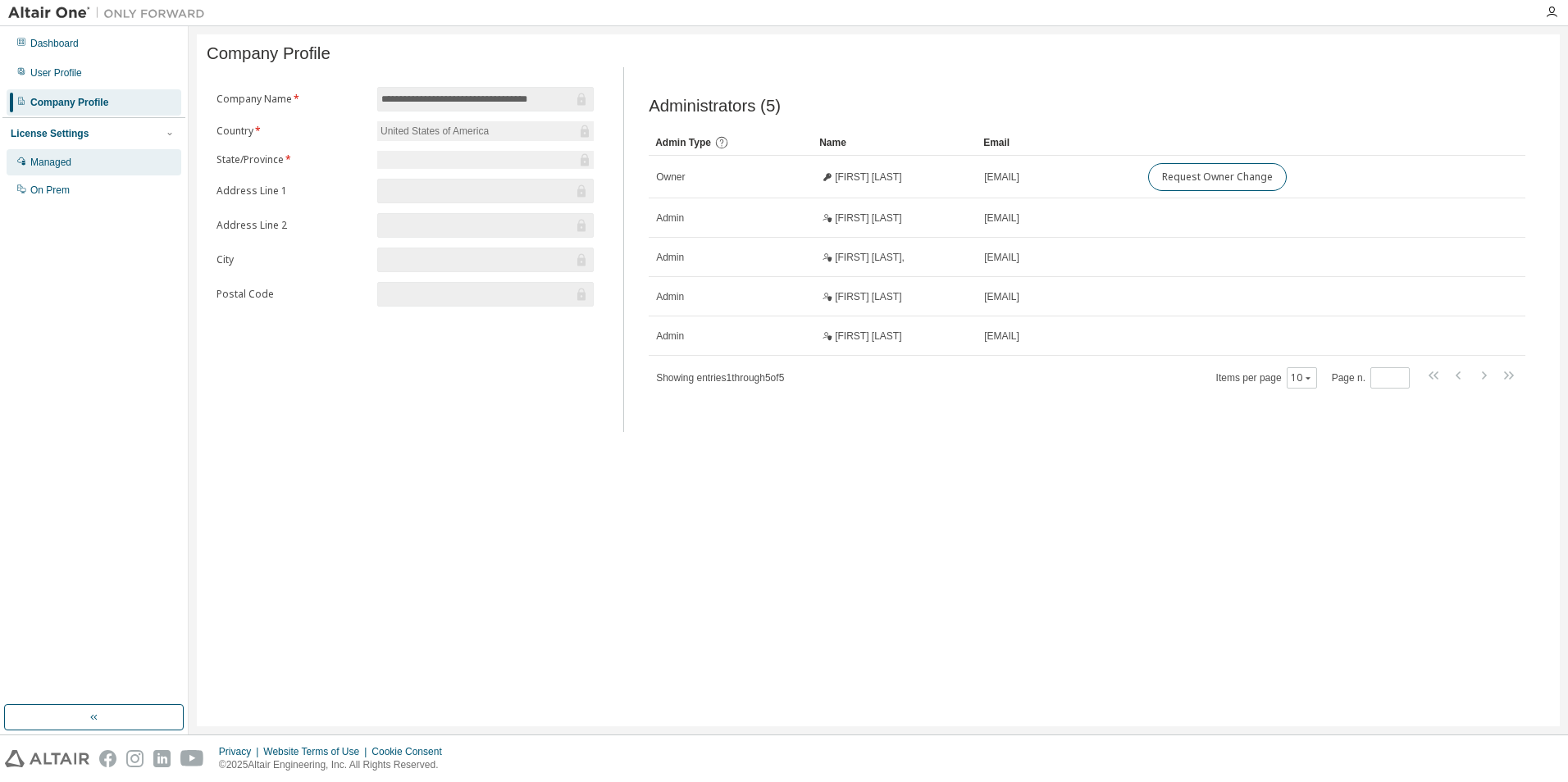 click on "Managed" at bounding box center (51, 162) 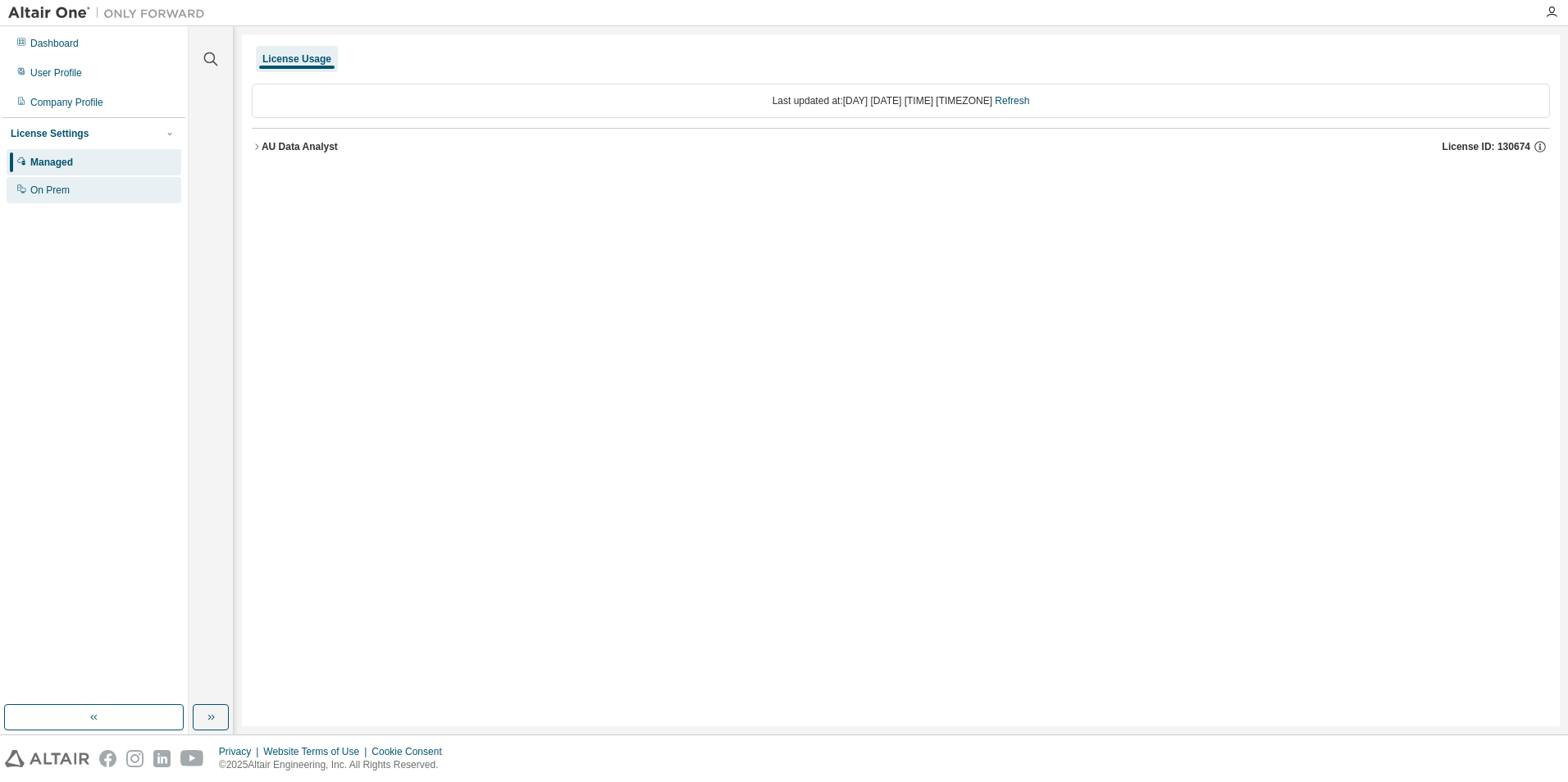 click on "On Prem" at bounding box center [93, 190] 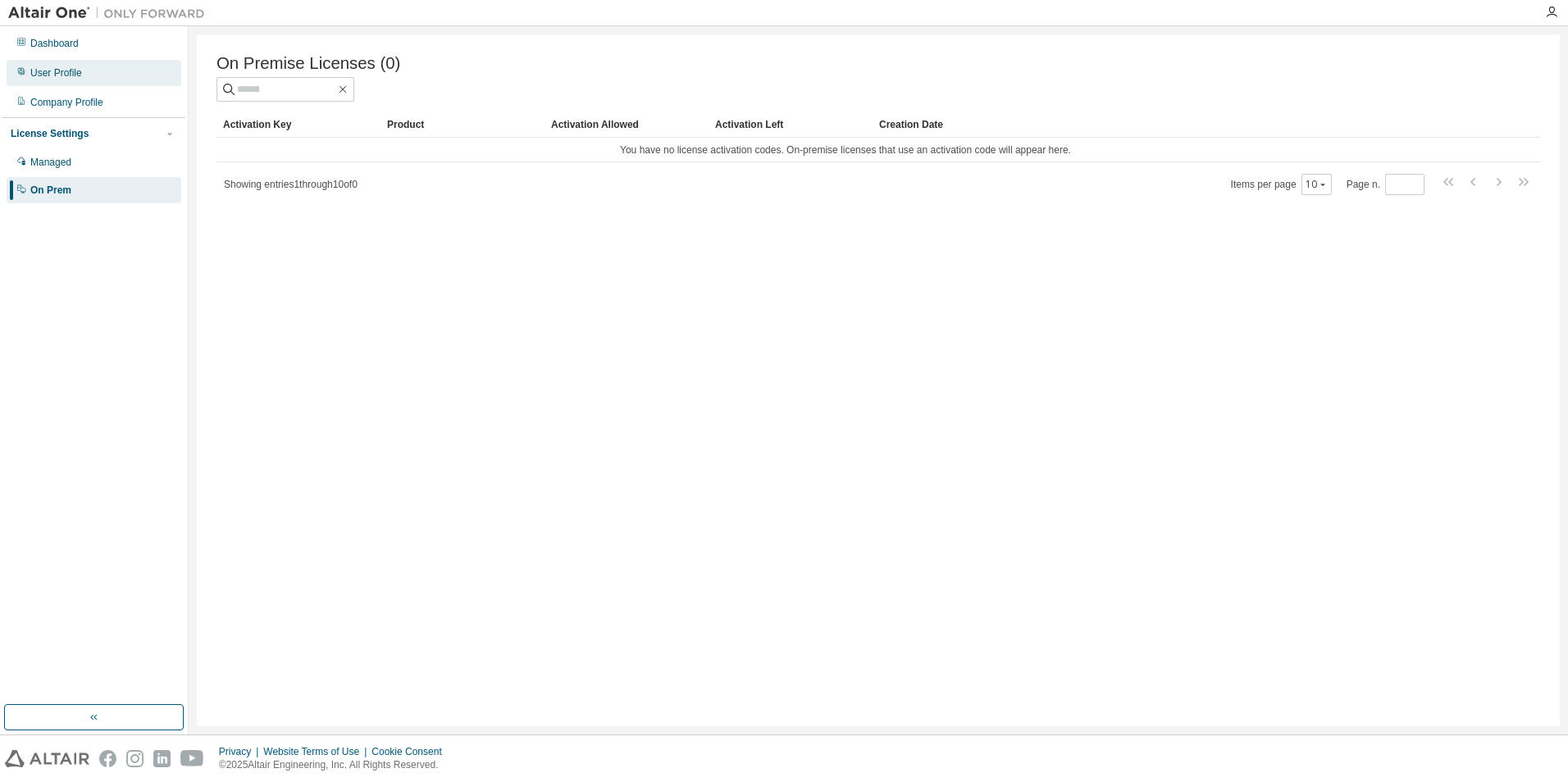 click on "User Profile" at bounding box center (56, 73) 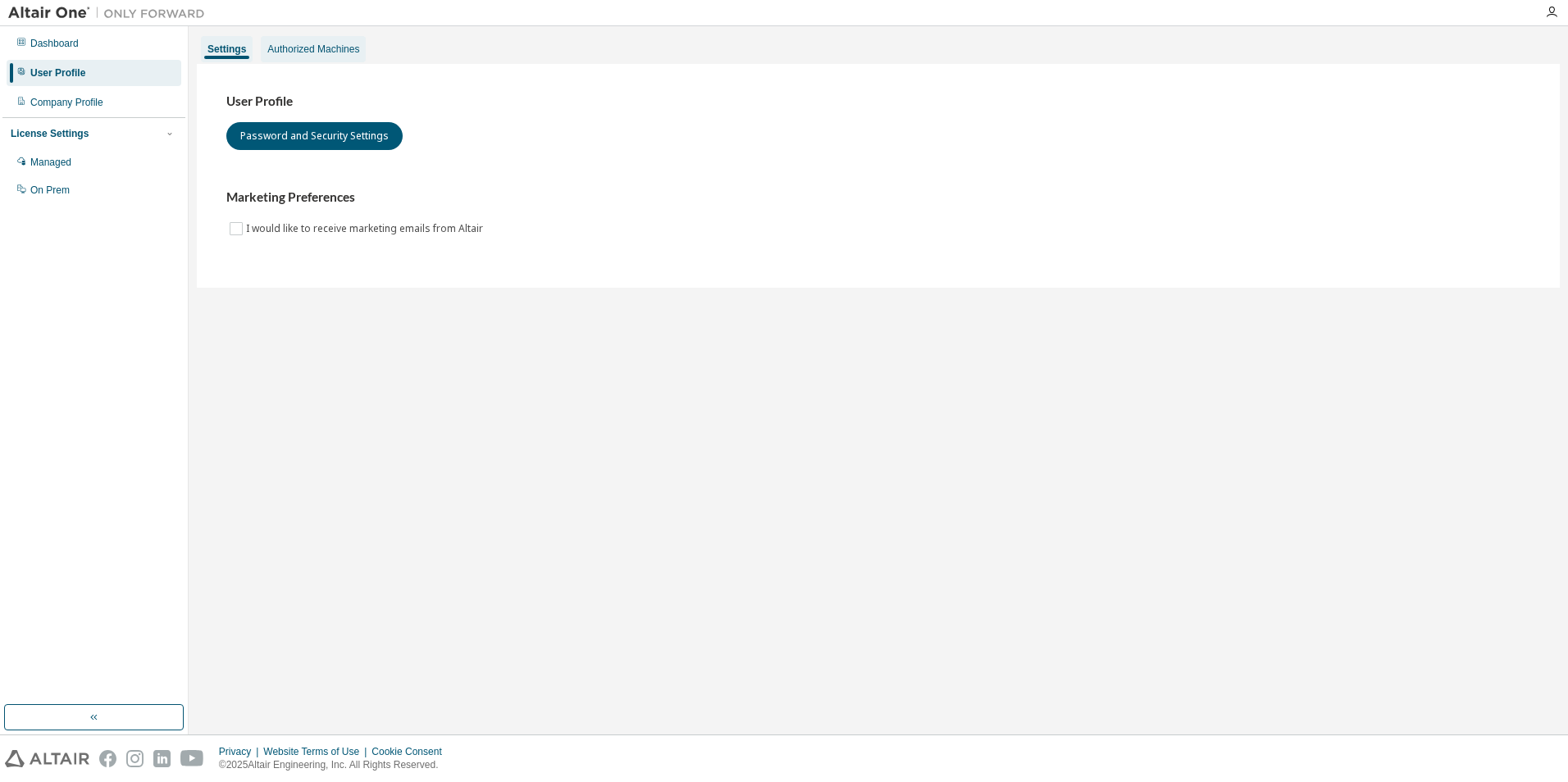 click on "Authorized Machines" at bounding box center [313, 49] 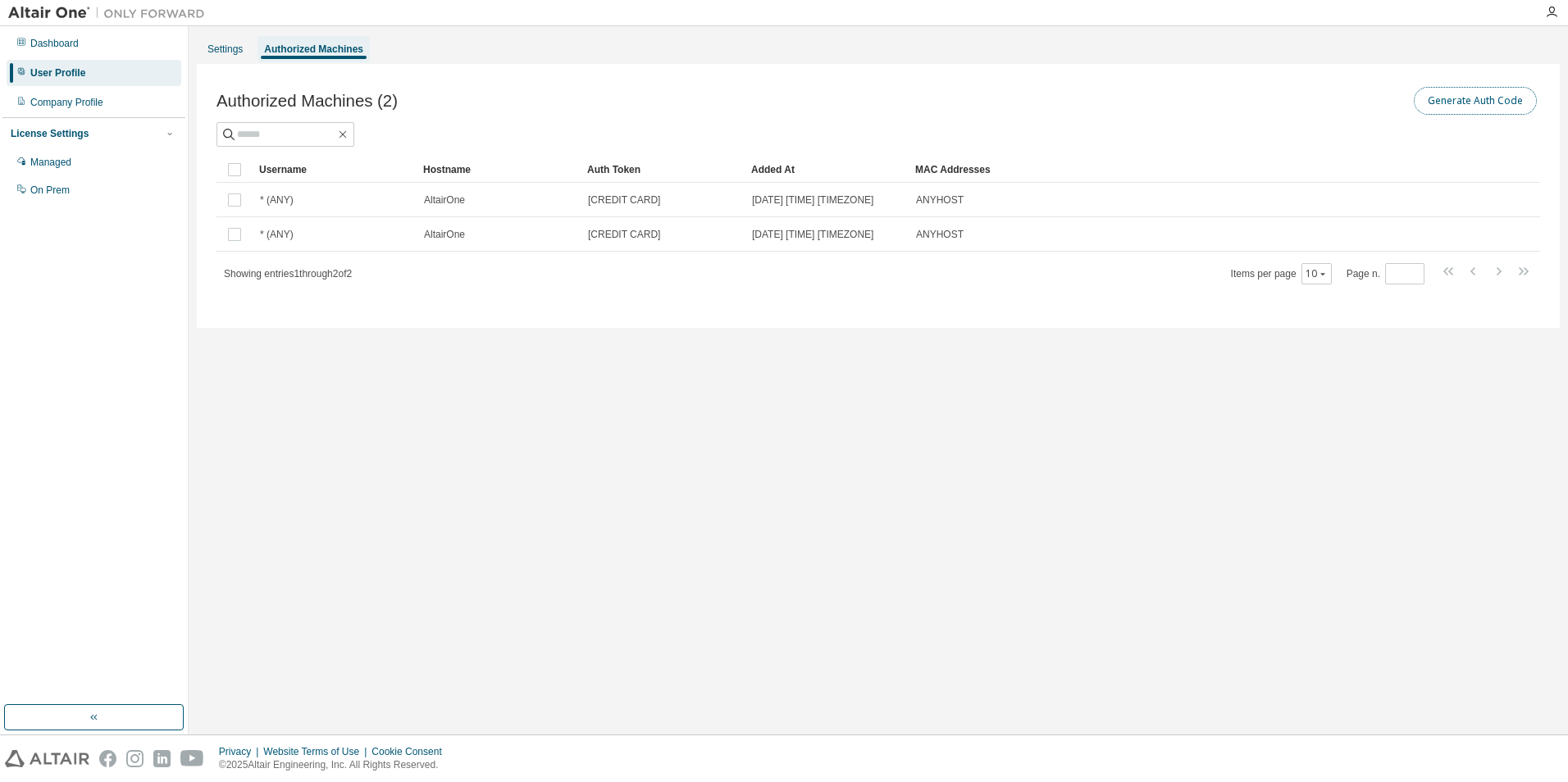 click on "Generate Auth Code" at bounding box center (1475, 101) 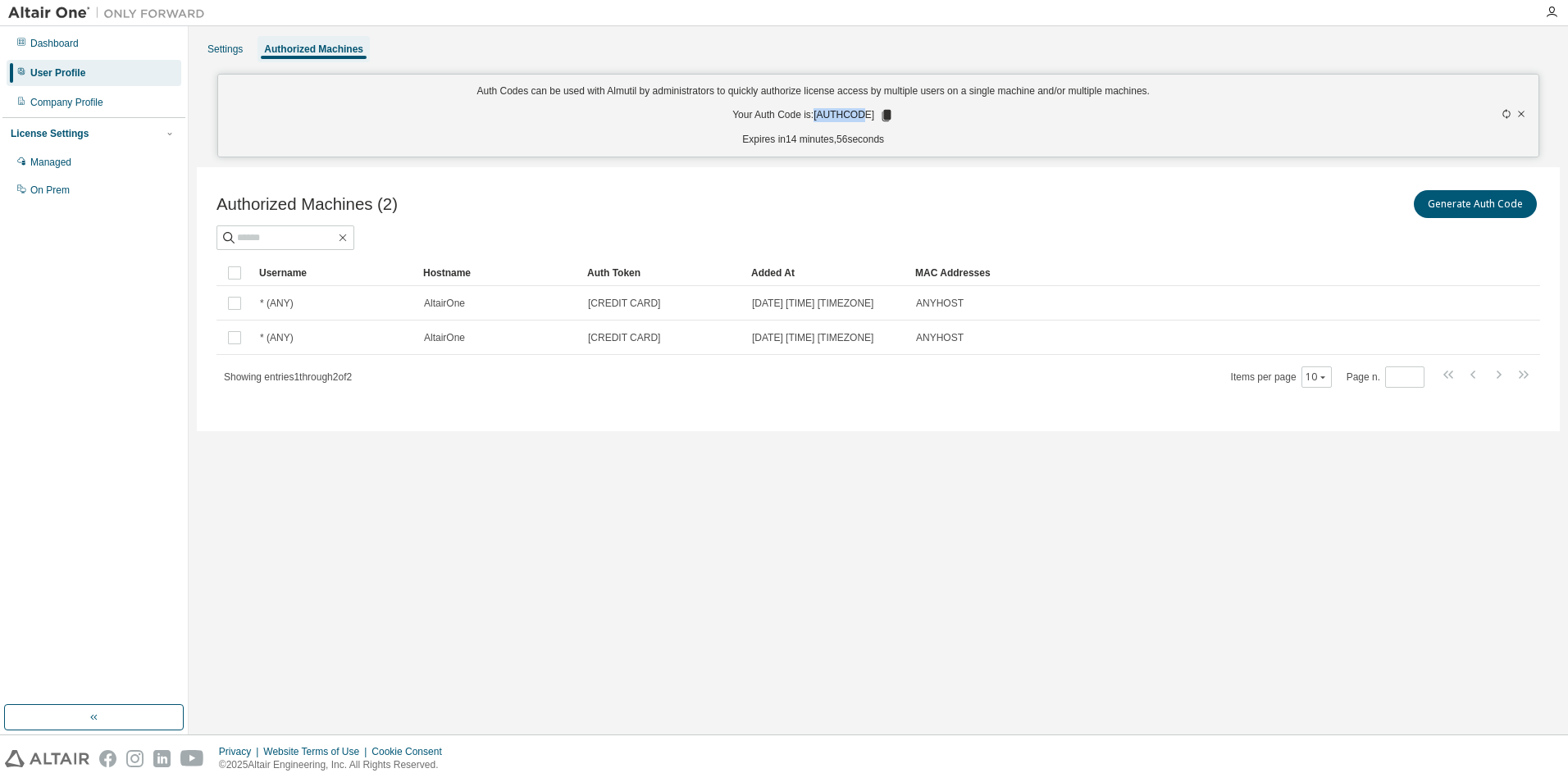 drag, startPoint x: 864, startPoint y: 116, endPoint x: 825, endPoint y: 113, distance: 39.11521 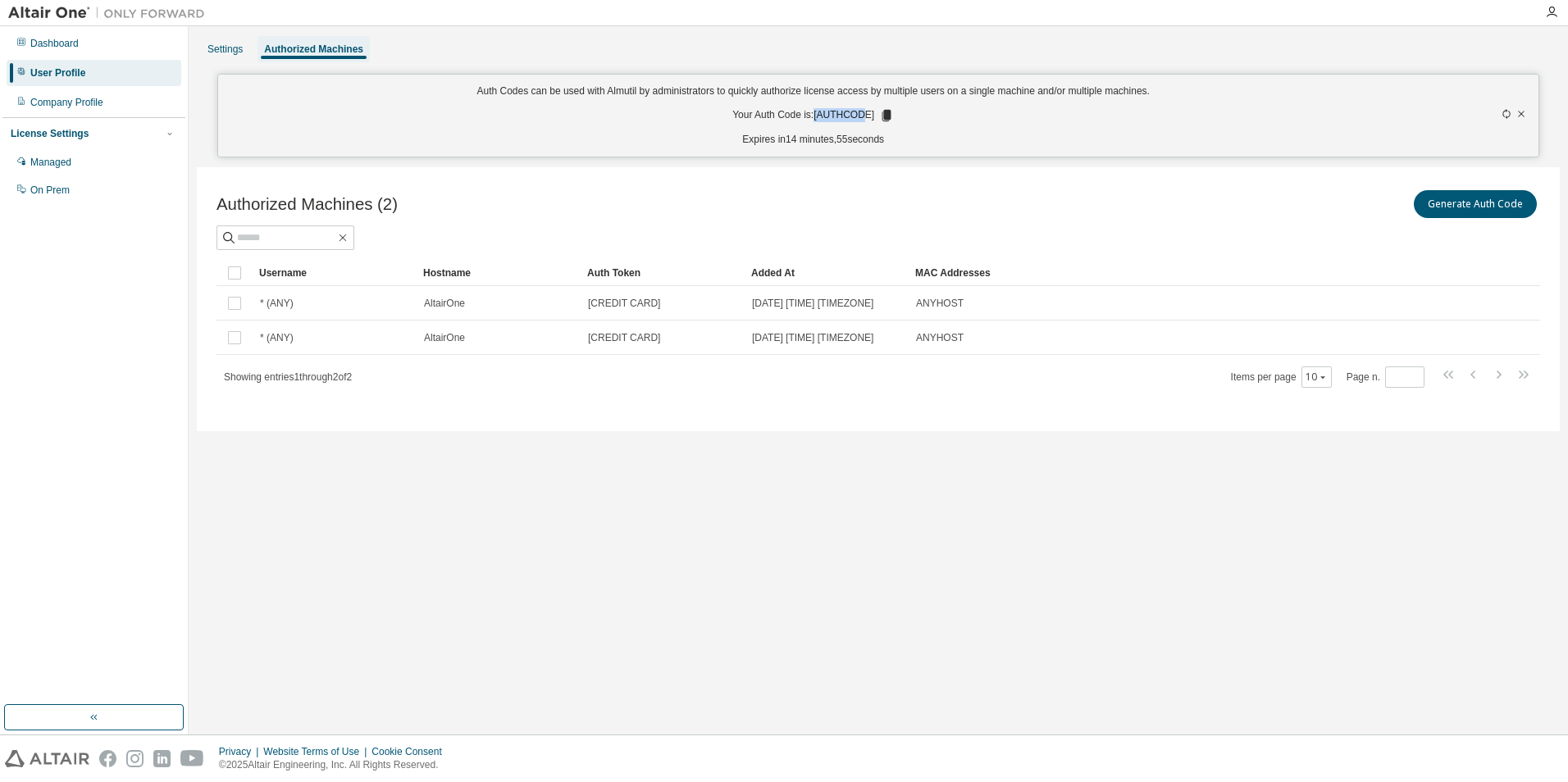 copy on "S724IXZR" 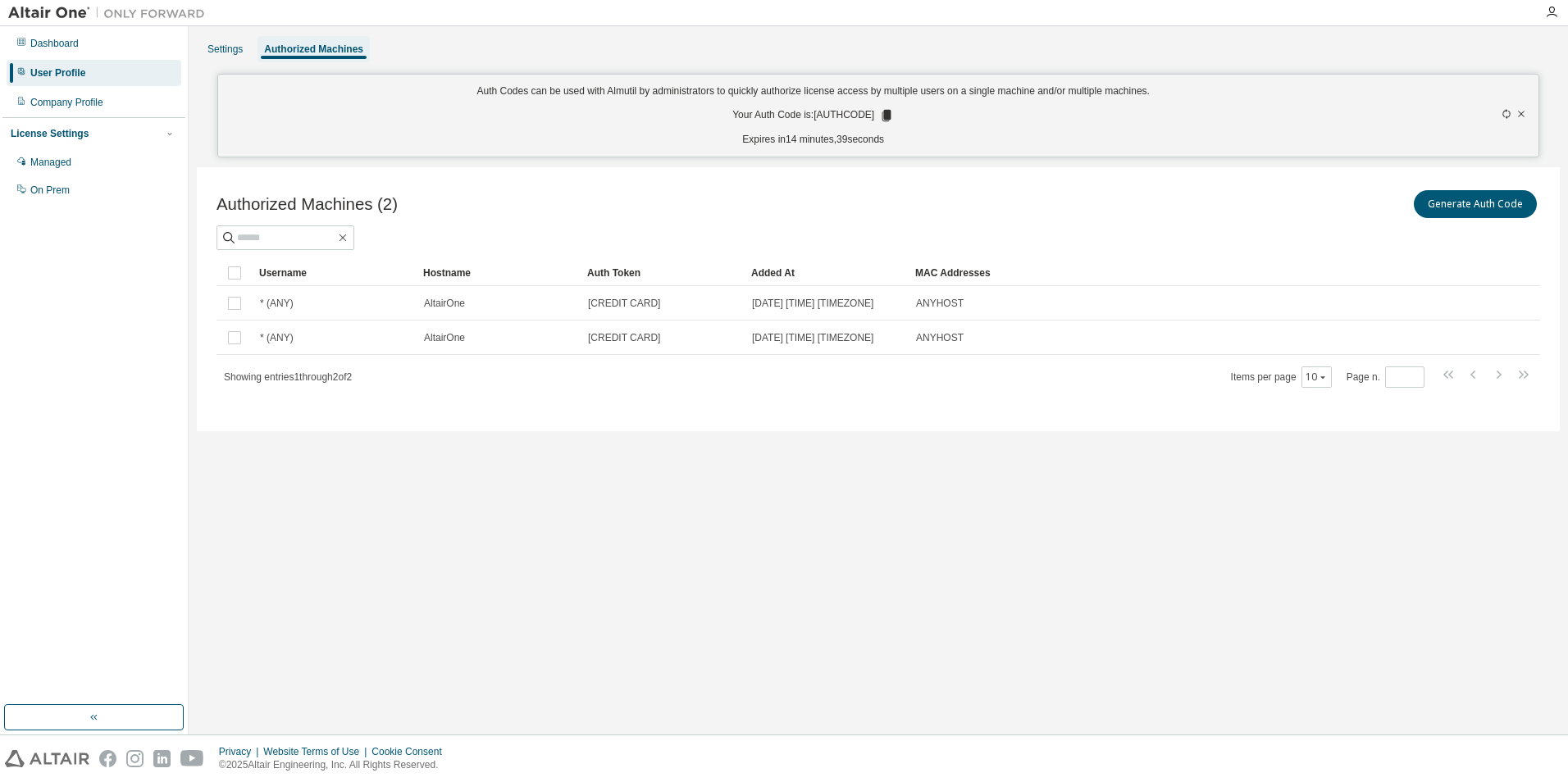 click 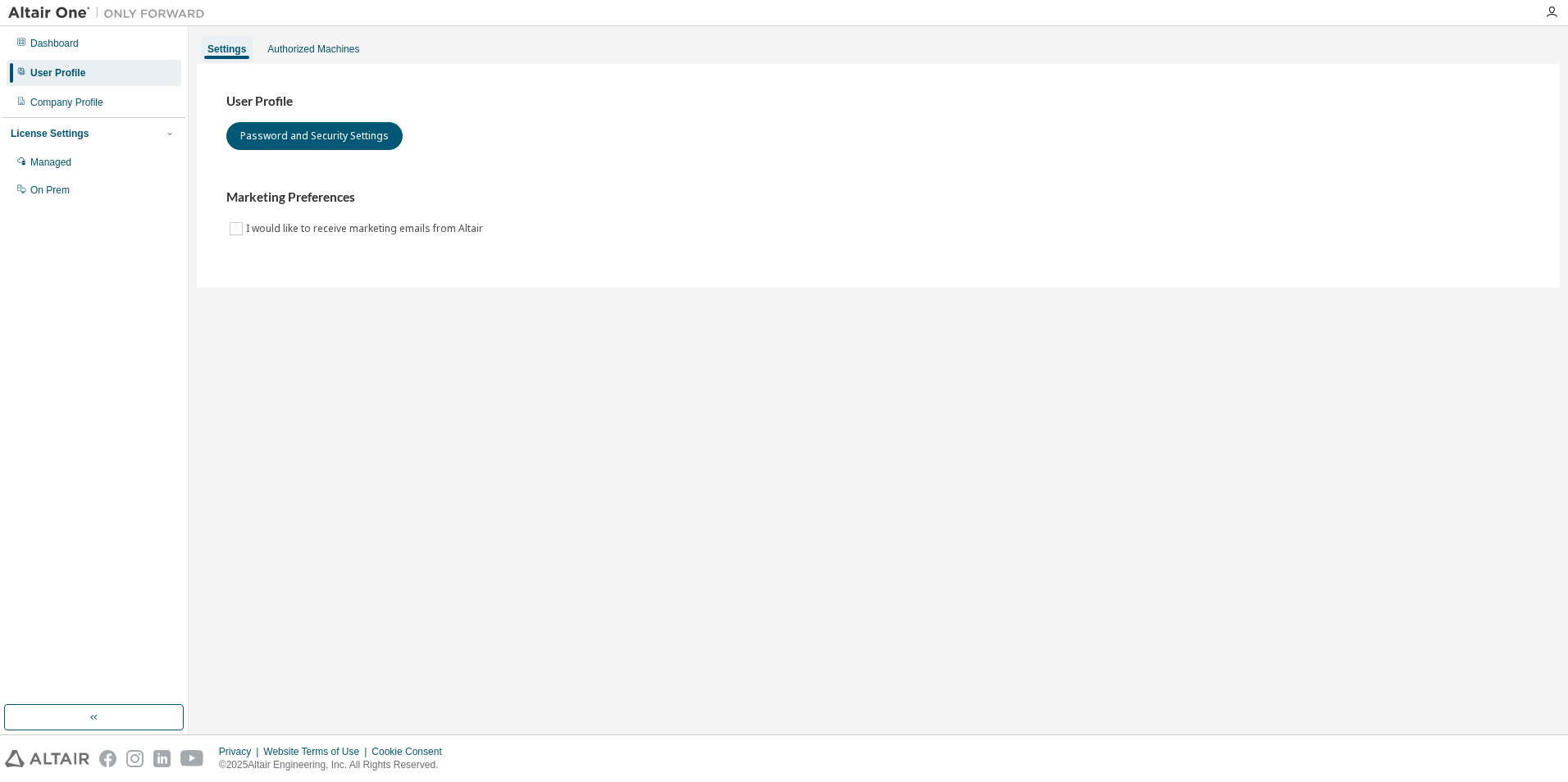 scroll, scrollTop: 0, scrollLeft: 0, axis: both 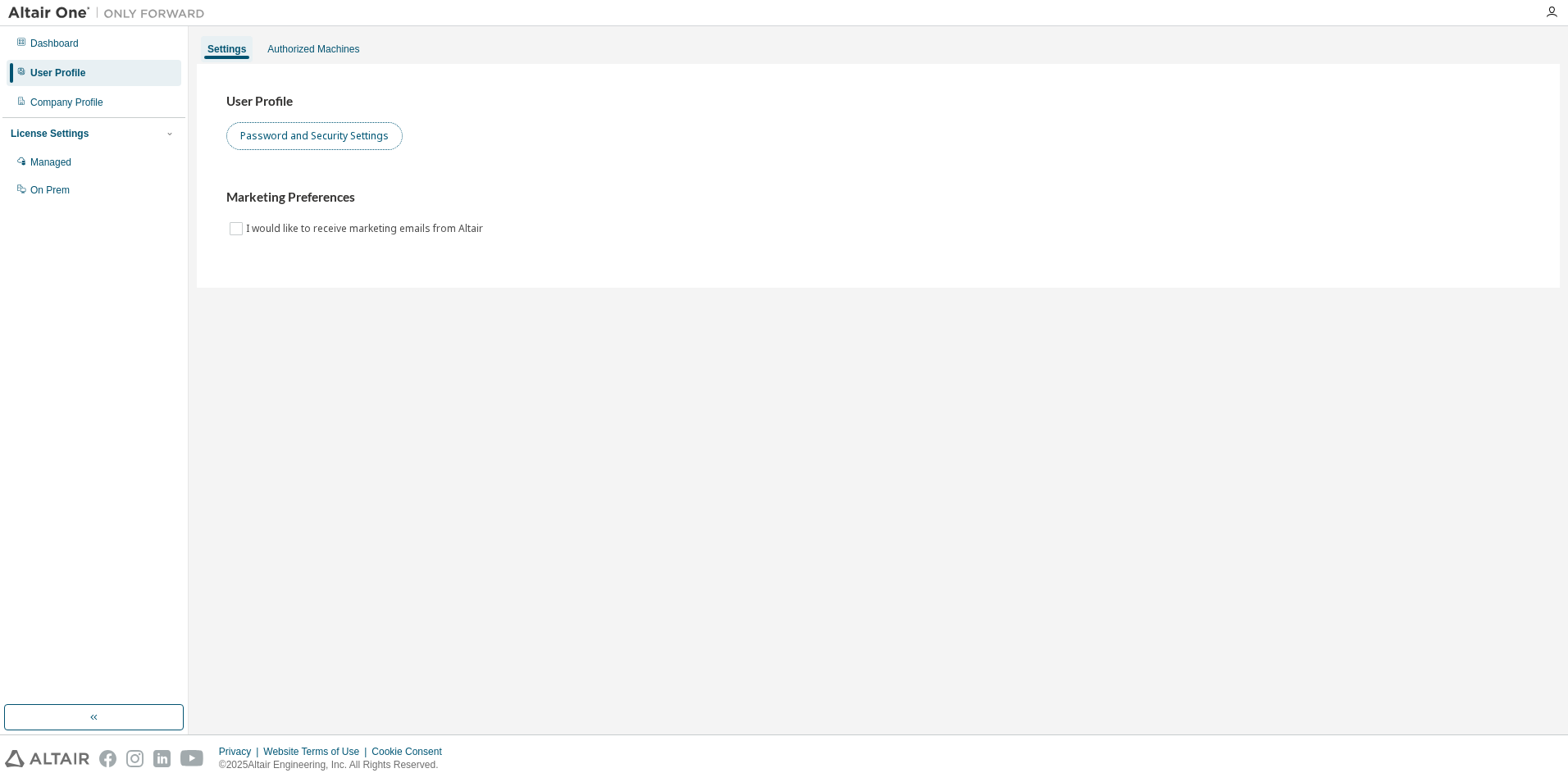 click on "Password and Security Settings" at bounding box center (314, 136) 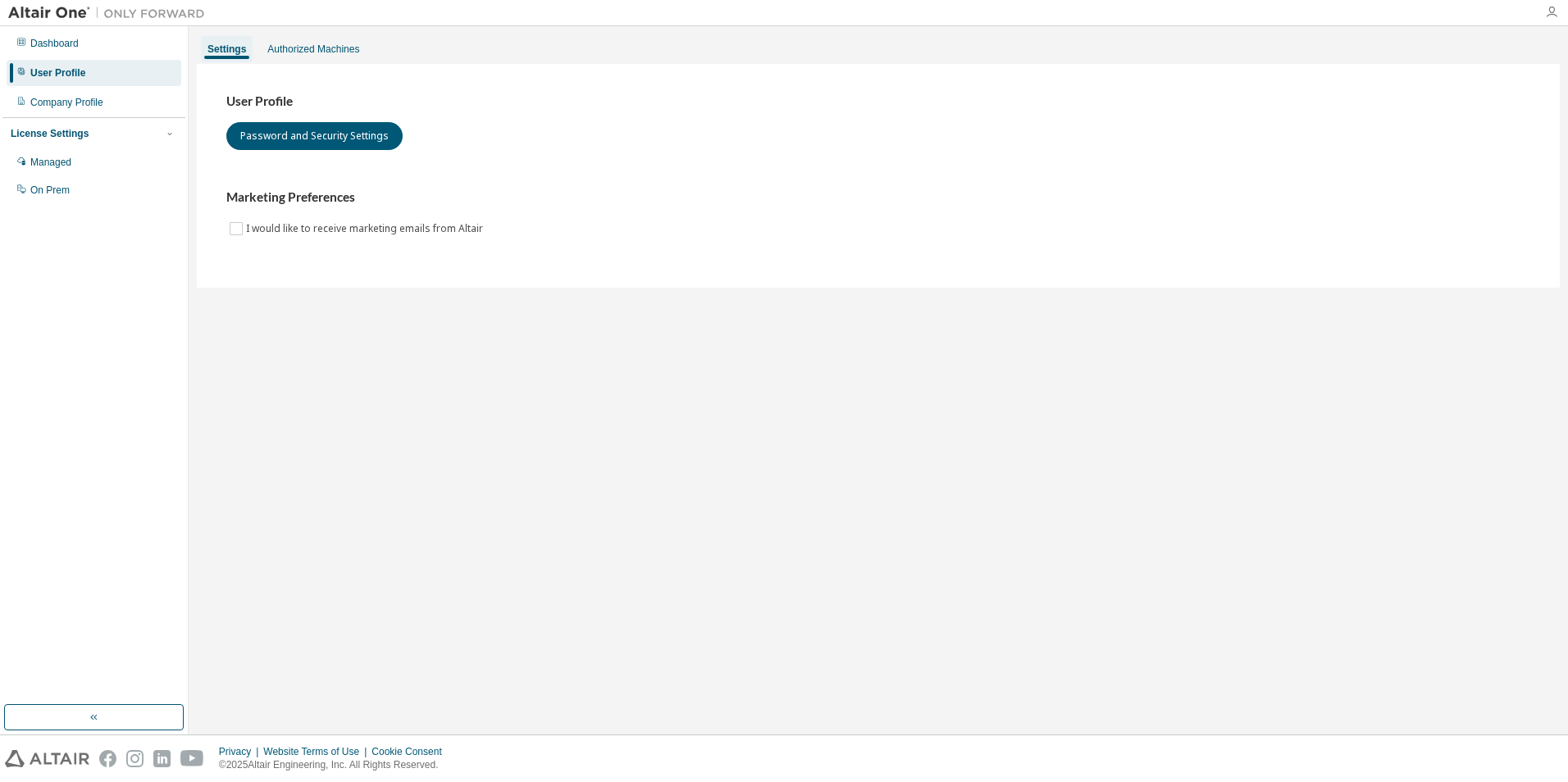 click at bounding box center (1552, 12) 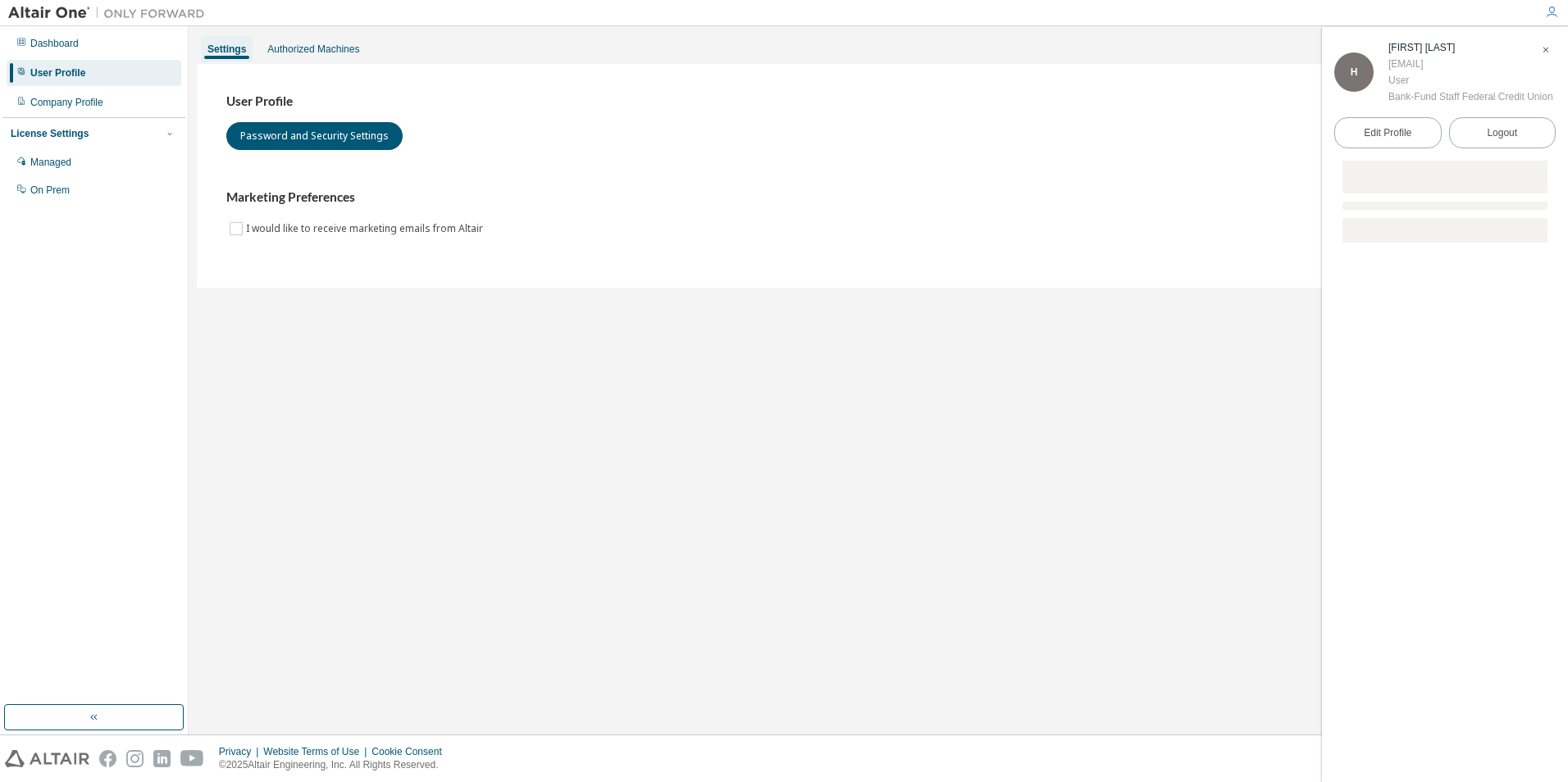 click on "Marketing Preferences" at bounding box center (878, 198) 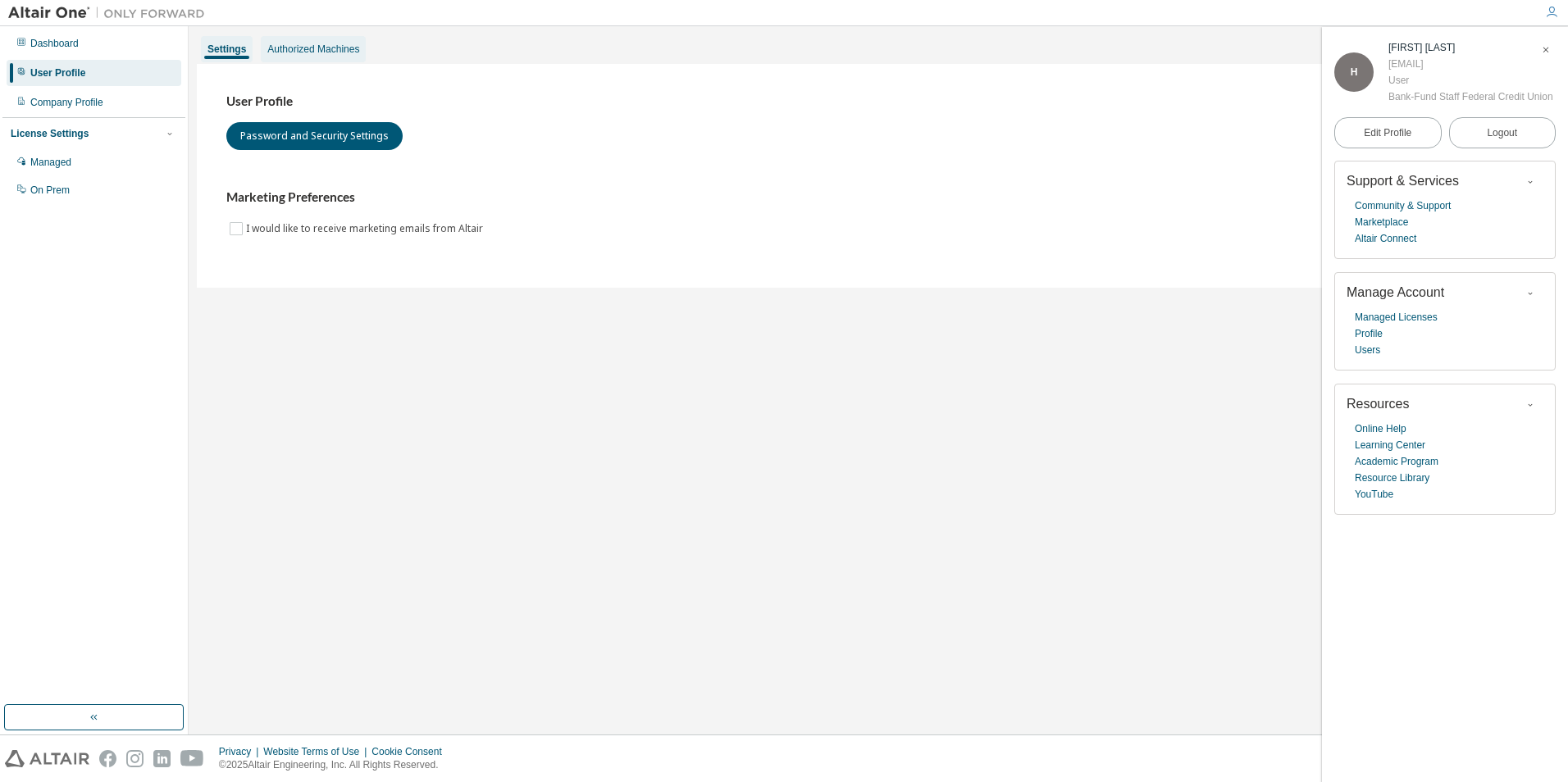 click on "Authorized Machines" at bounding box center [313, 49] 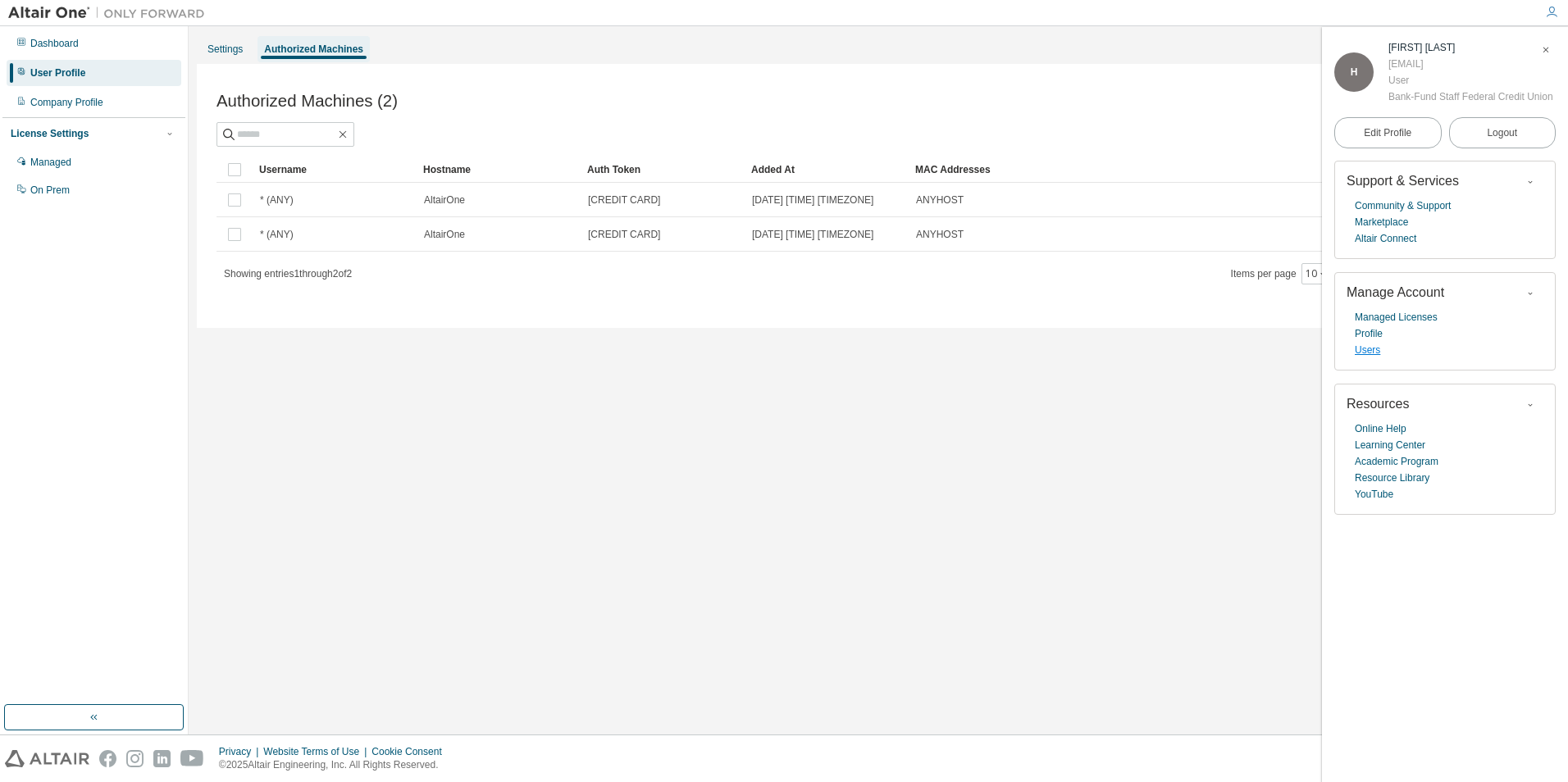 click on "Users" at bounding box center [1367, 350] 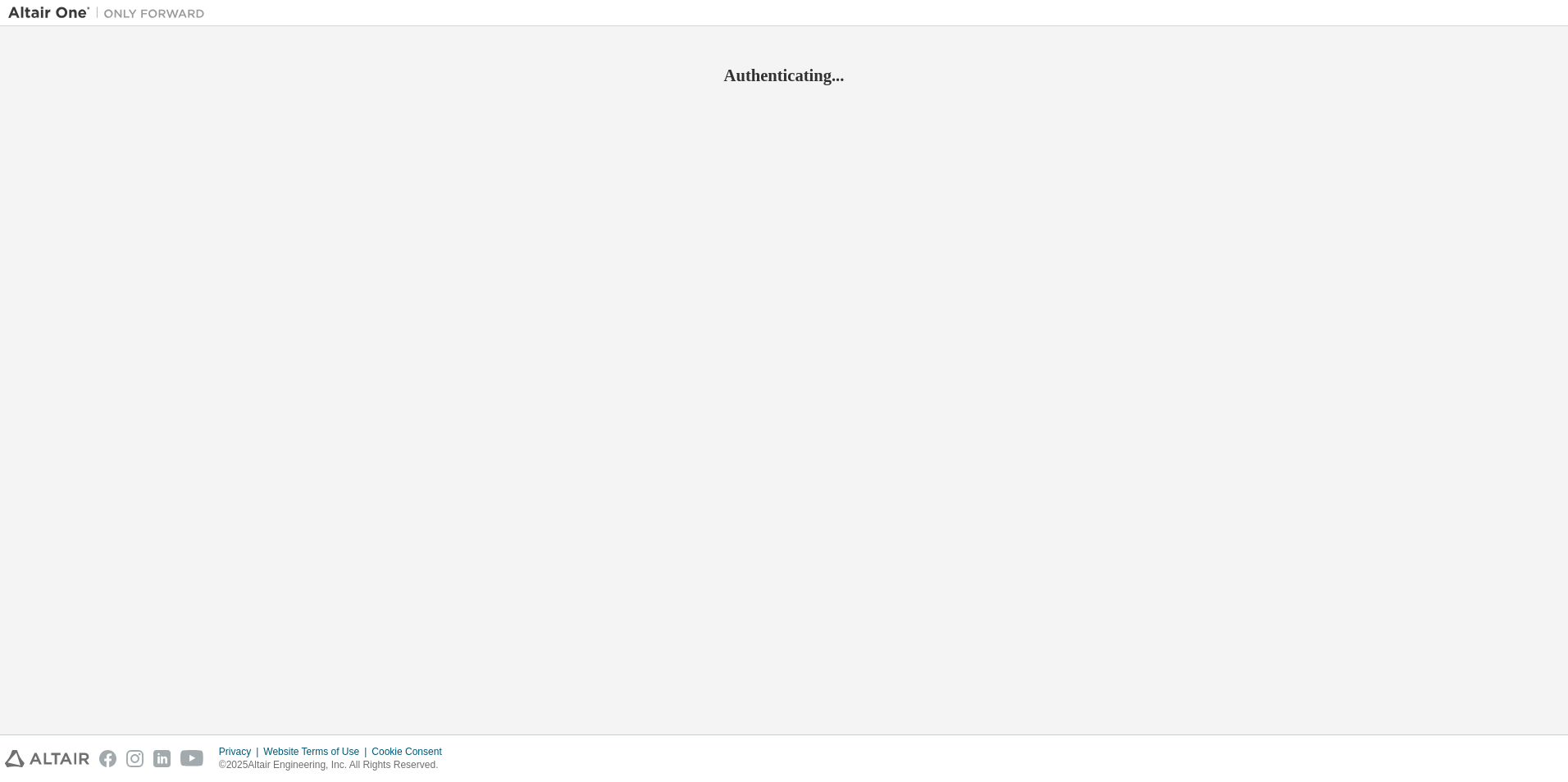 scroll, scrollTop: 0, scrollLeft: 0, axis: both 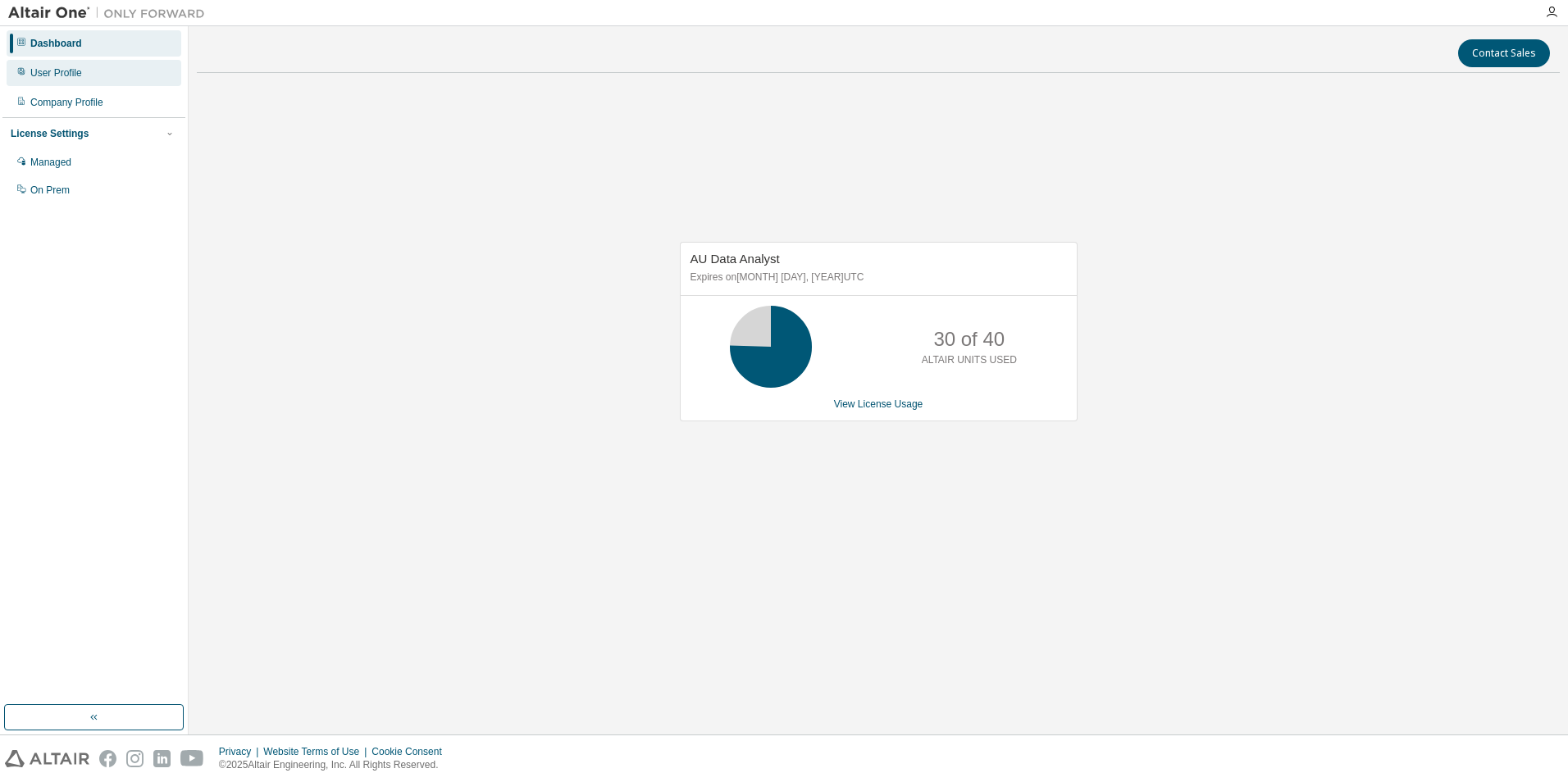 click on "User Profile" at bounding box center (56, 73) 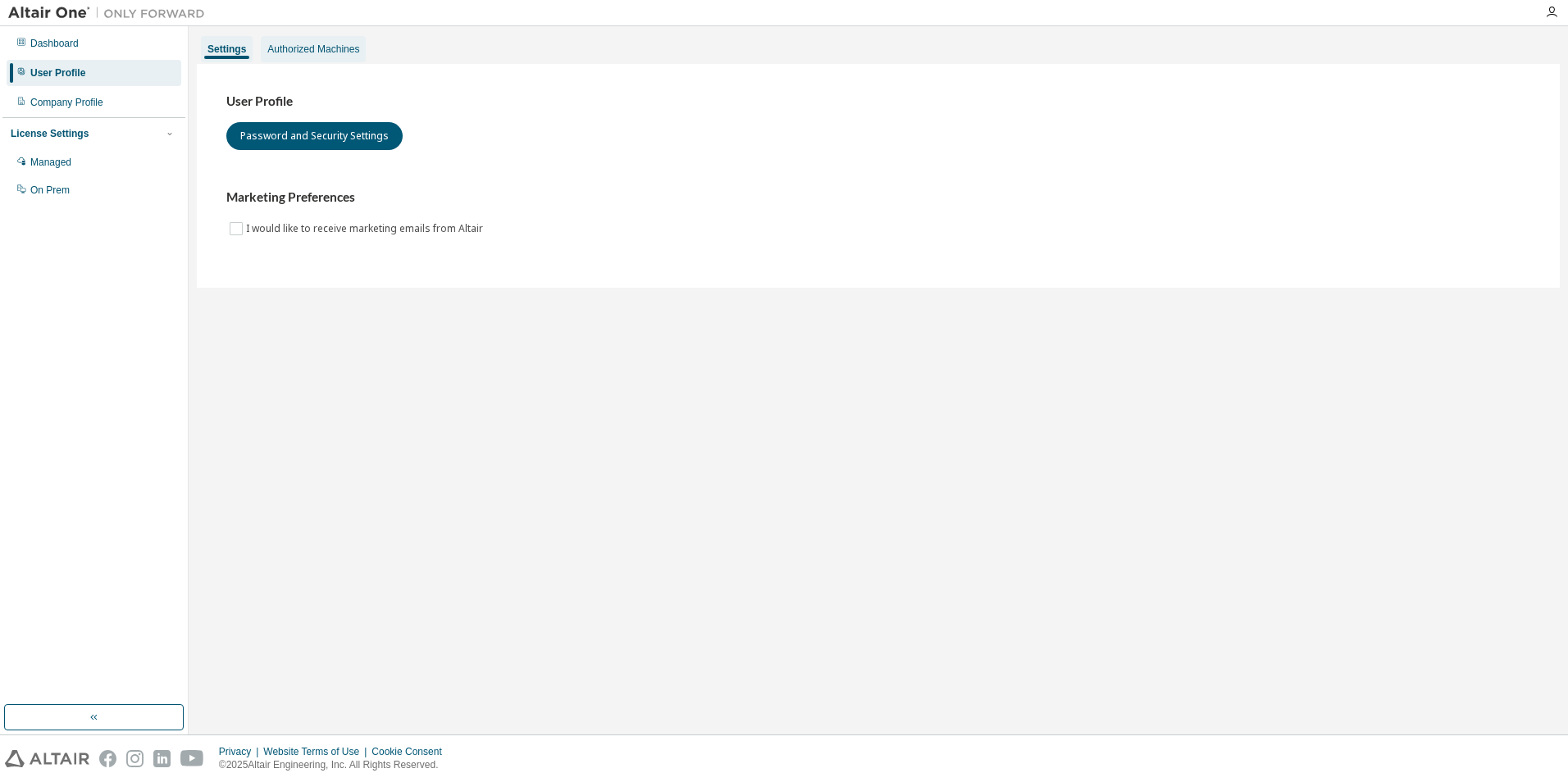 click on "Authorized Machines" at bounding box center [313, 49] 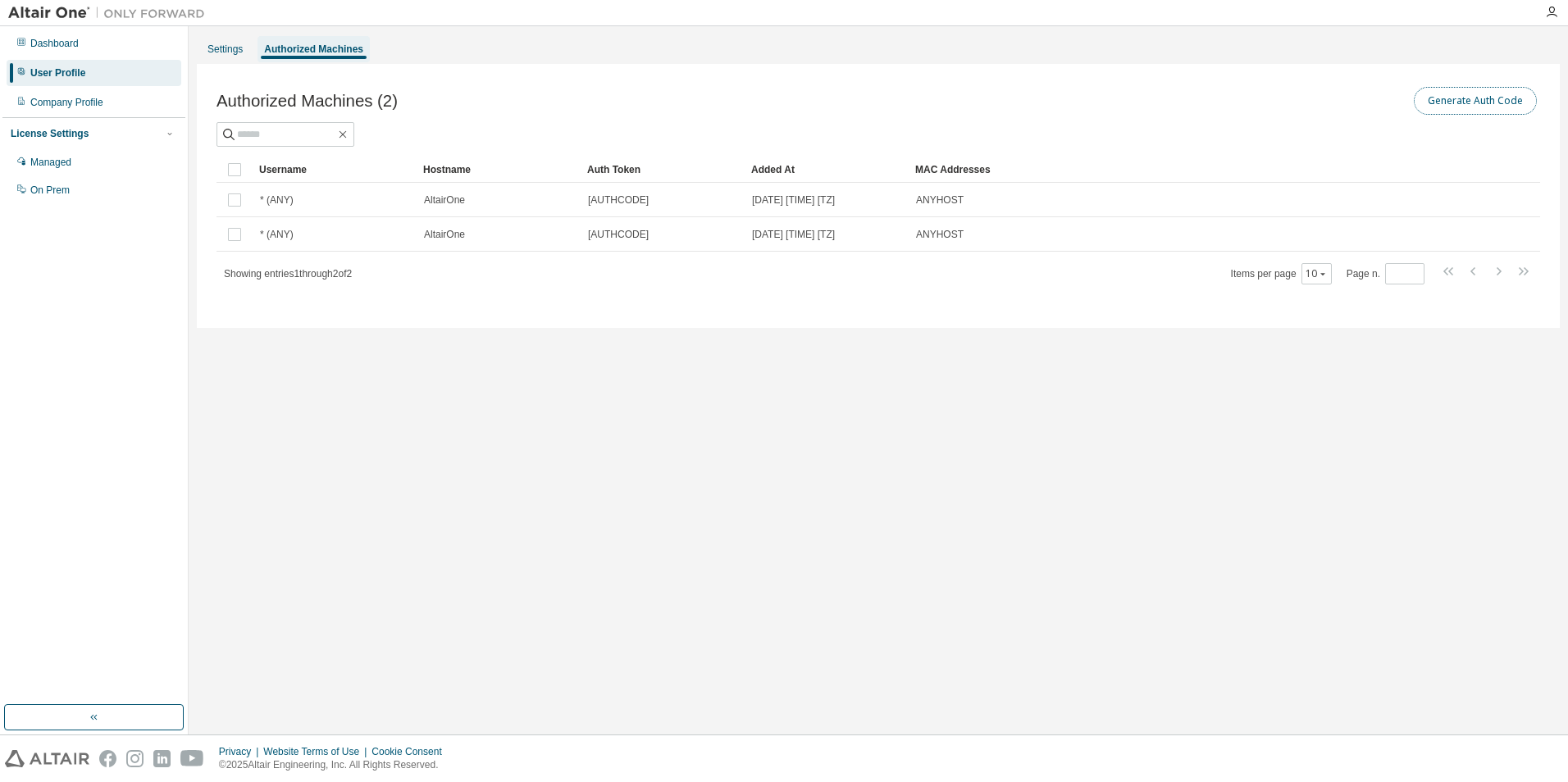 click on "Generate Auth Code" at bounding box center [1475, 101] 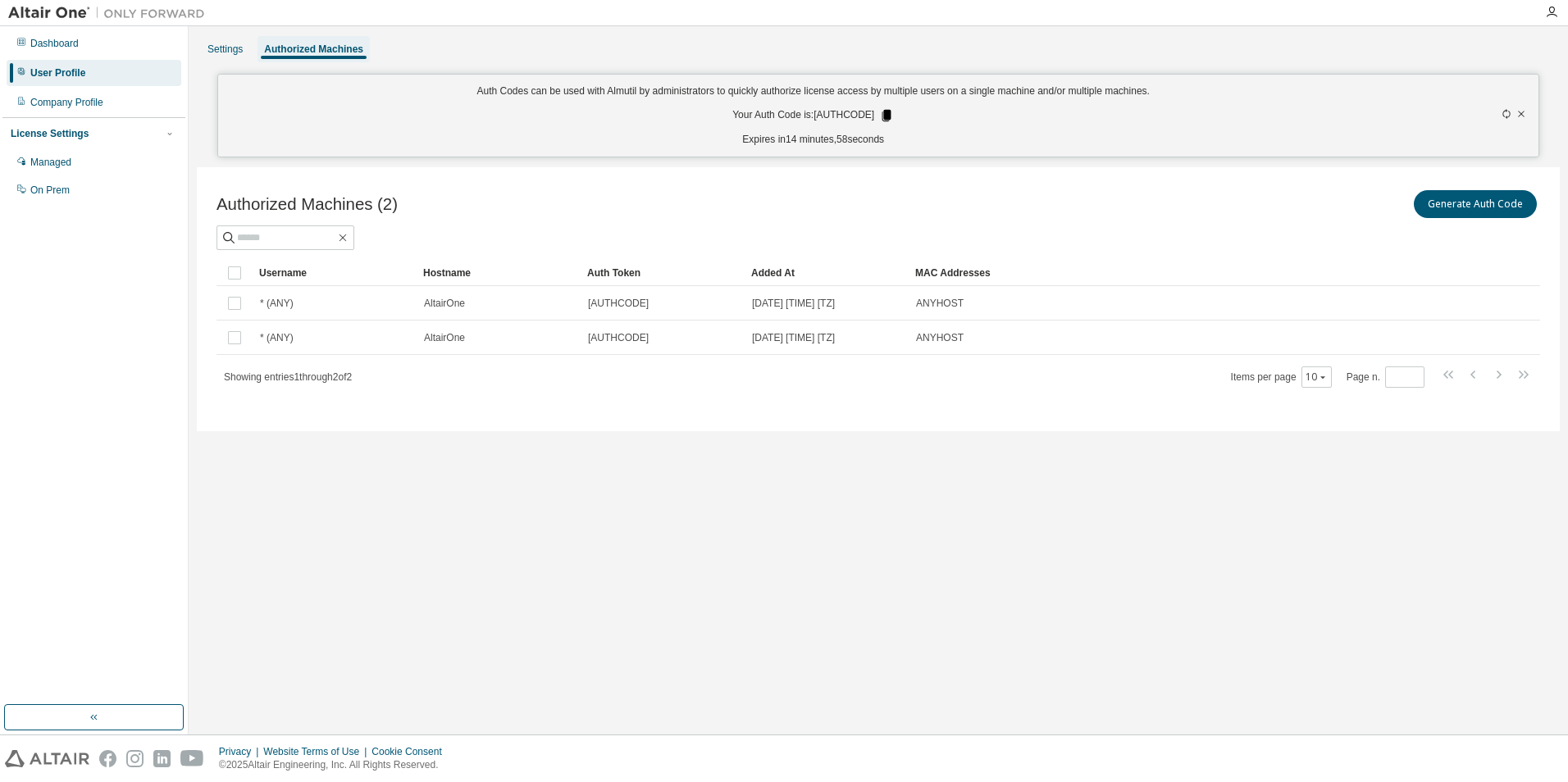 click 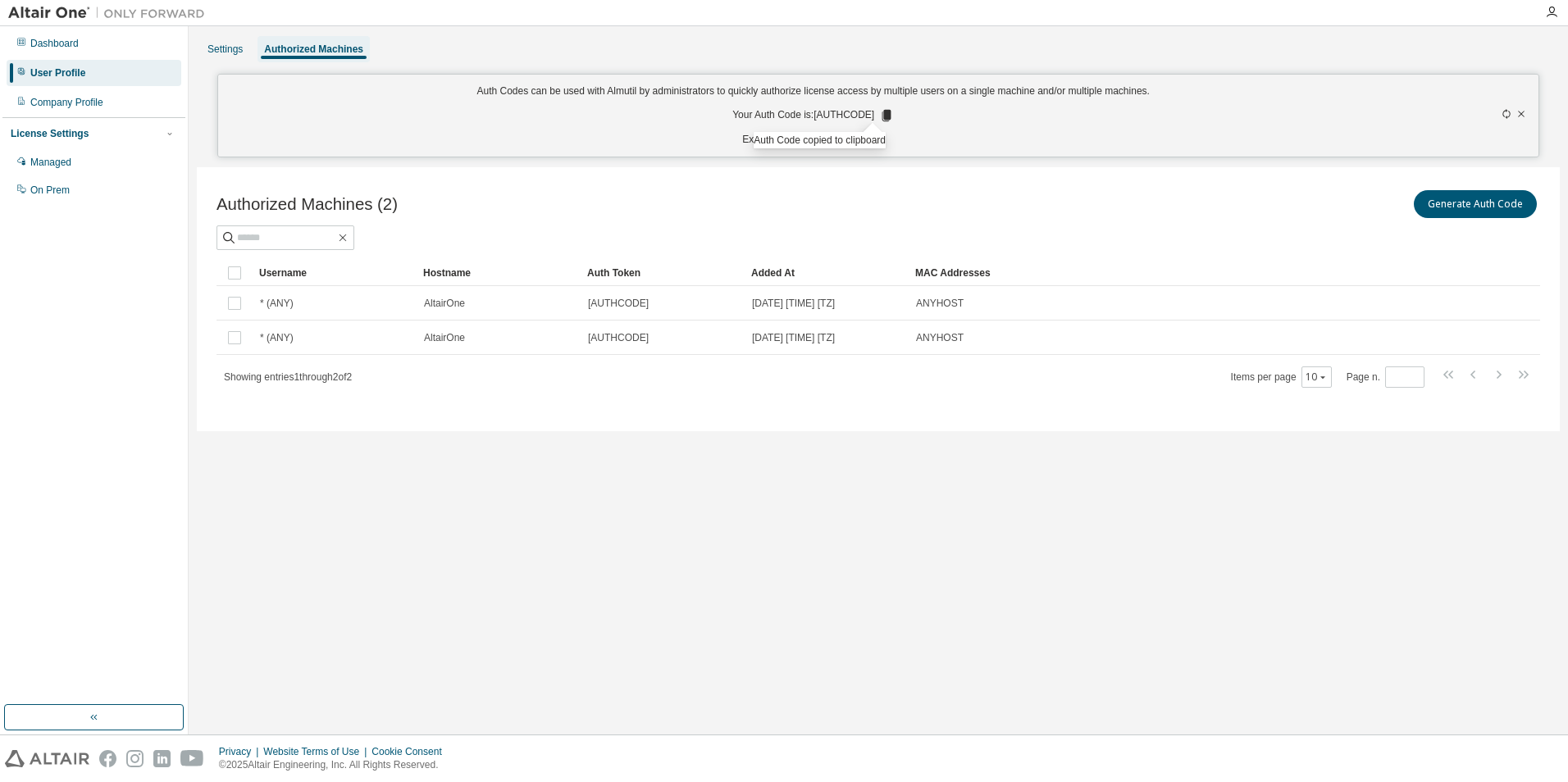 click on "Auth Codes can be used with Almutil by administrators to quickly authorize license access by multiple users on a single machine and/or multiple machines. Your Auth Code is:  0DP2B90J   Expires in  10 minutes,  14  seconds" at bounding box center (814, 116) 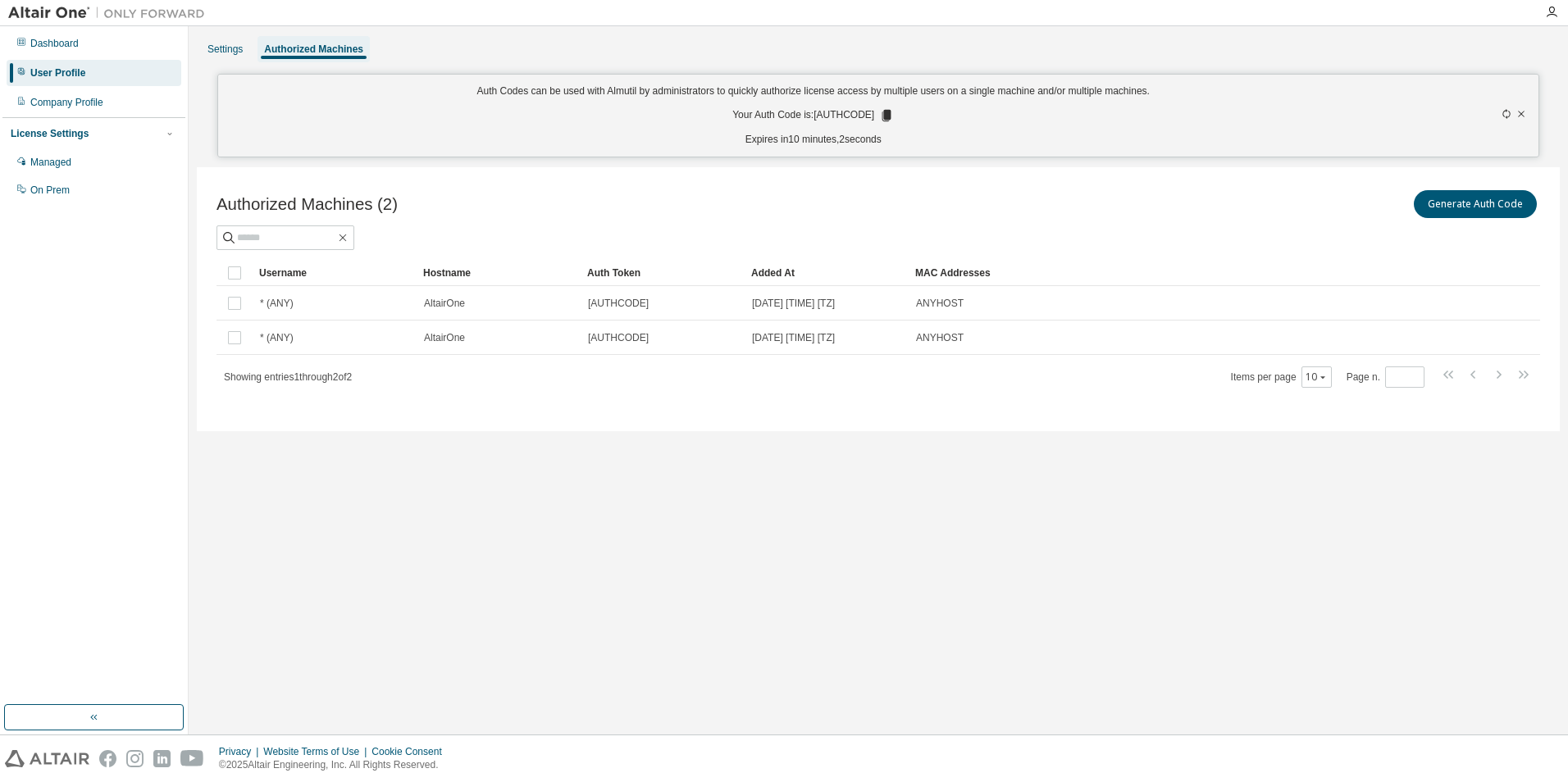 click on "Settings Authorized Machines Auth Codes can be used with Almutil by administrators to quickly authorize license access by multiple users on a single machine and/or multiple machines. Your Auth Code is:  0DP2B90J   Expires in  10 minutes,  2  seconds Authorized Machines (2) Generate Auth Code Clear Load Save Save As Field Operator Value Select filter Select operand Add criteria Search Username Hostname Auth Token Added At MAC Addresses * (ANY) AltairOne c2a2...2671 2025-08-01 05:42:48 PM UTC ANYHOST * (ANY) AltairOne 85da...dbc1 2025-08-01 05:42:49 PM UTC ANYHOST Showing entries  1  through  2  of  2 Items per page 10 Page n. *" at bounding box center (878, 380) 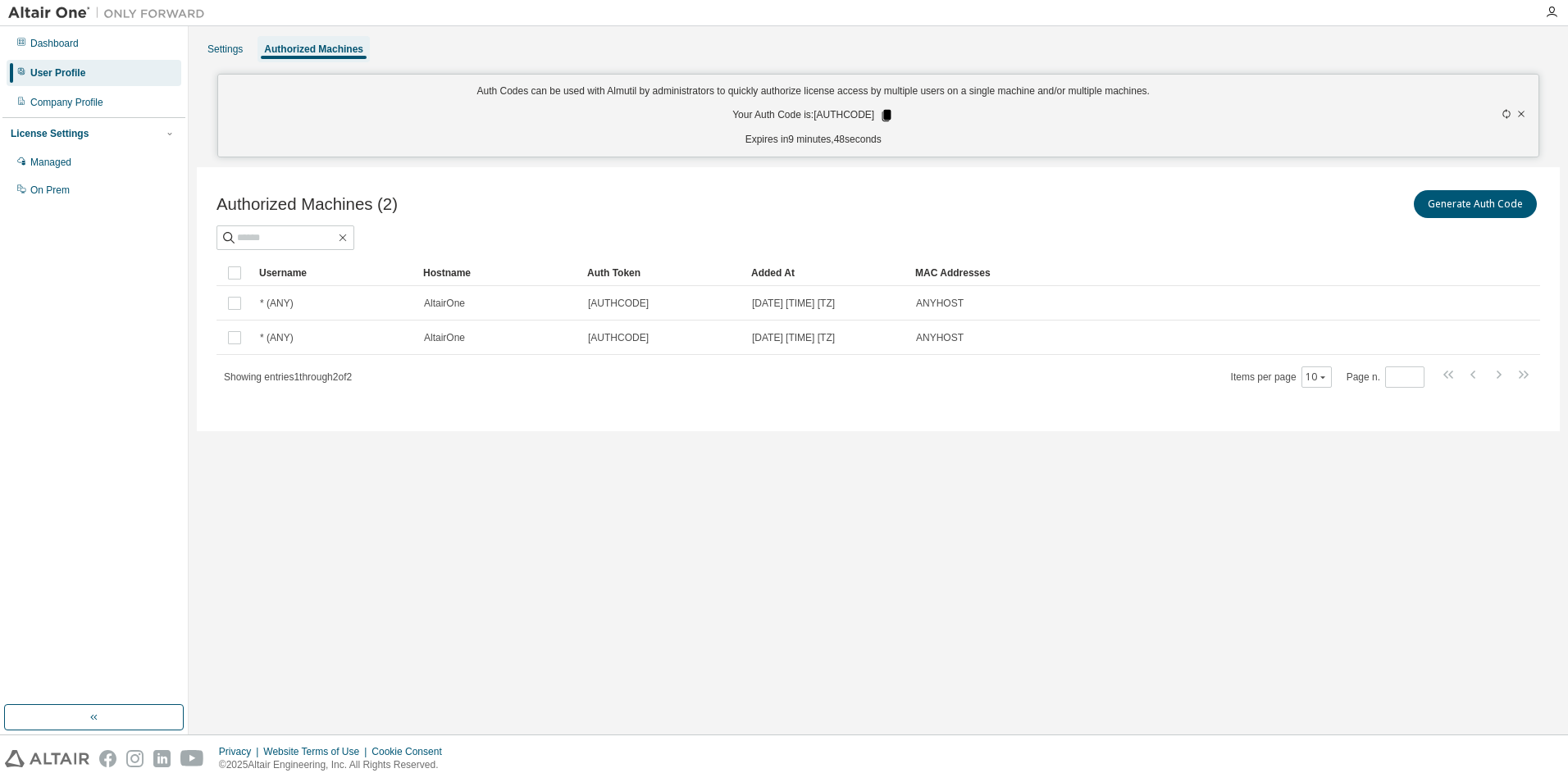 click 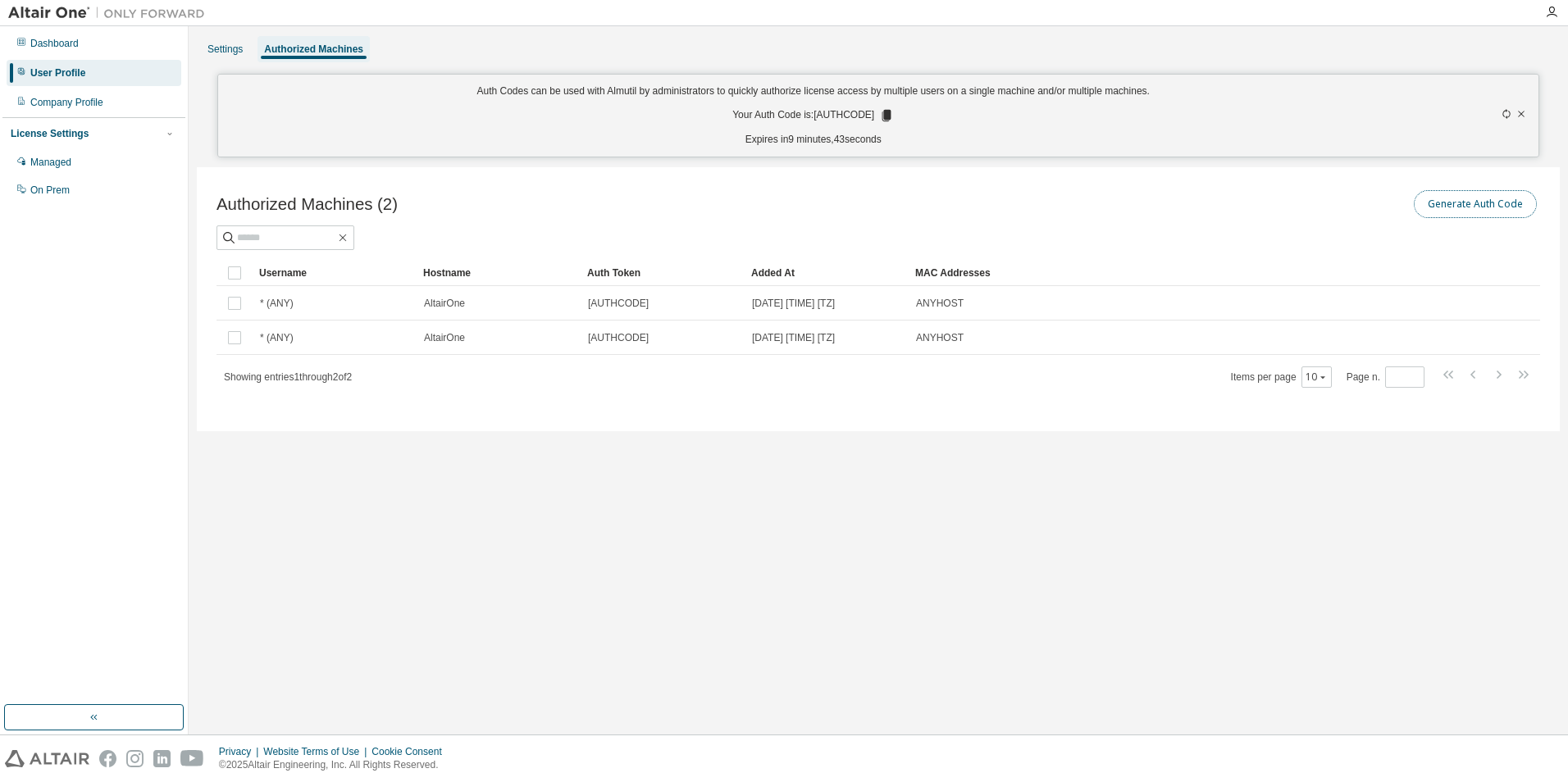 click on "Generate Auth Code" at bounding box center [1475, 204] 